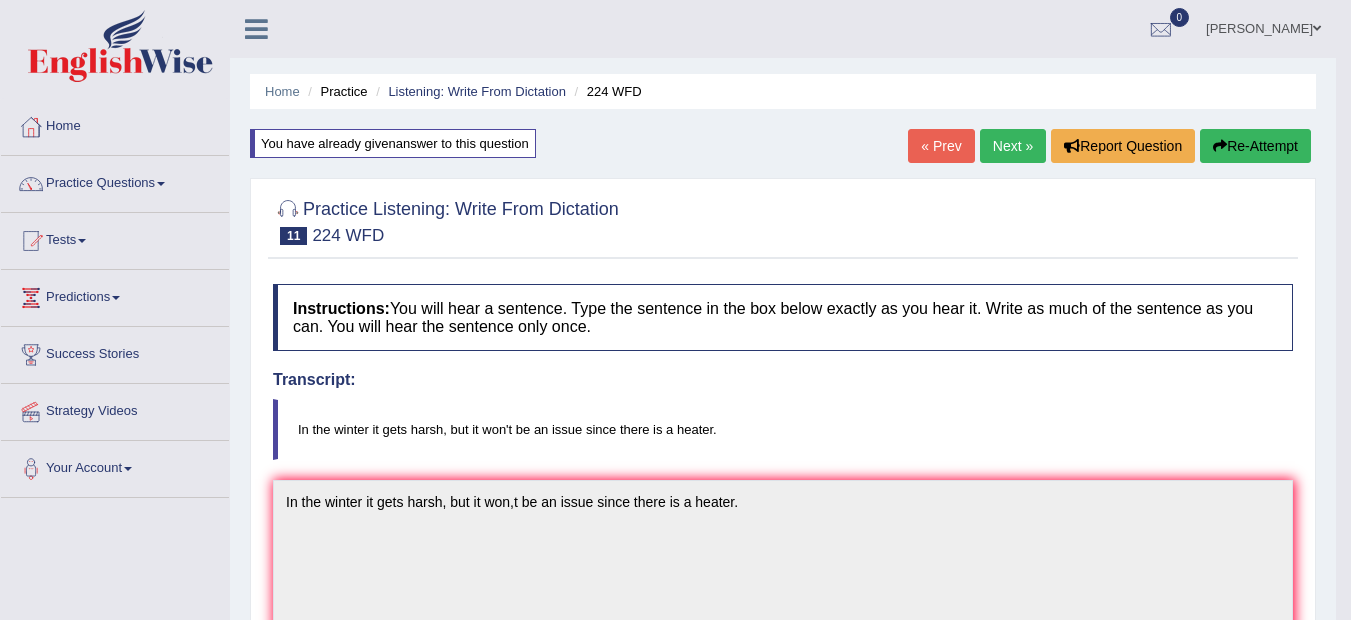scroll, scrollTop: 560, scrollLeft: 0, axis: vertical 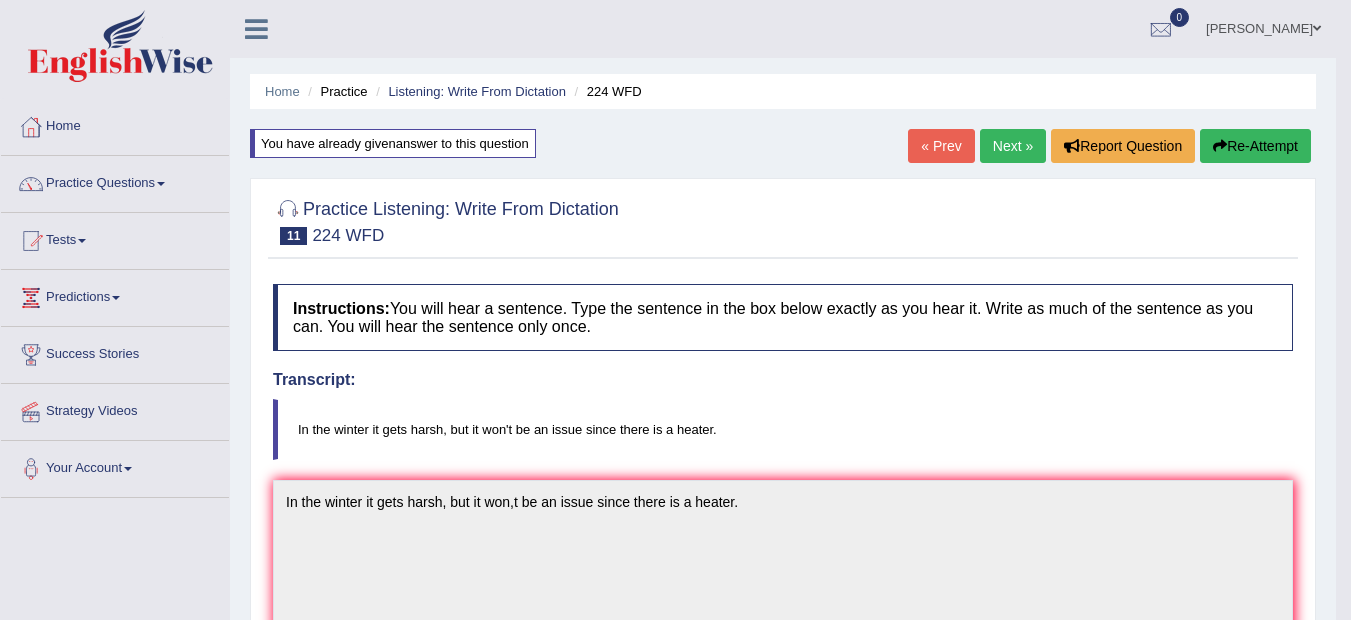 click on "Re-Attempt" at bounding box center [1255, 146] 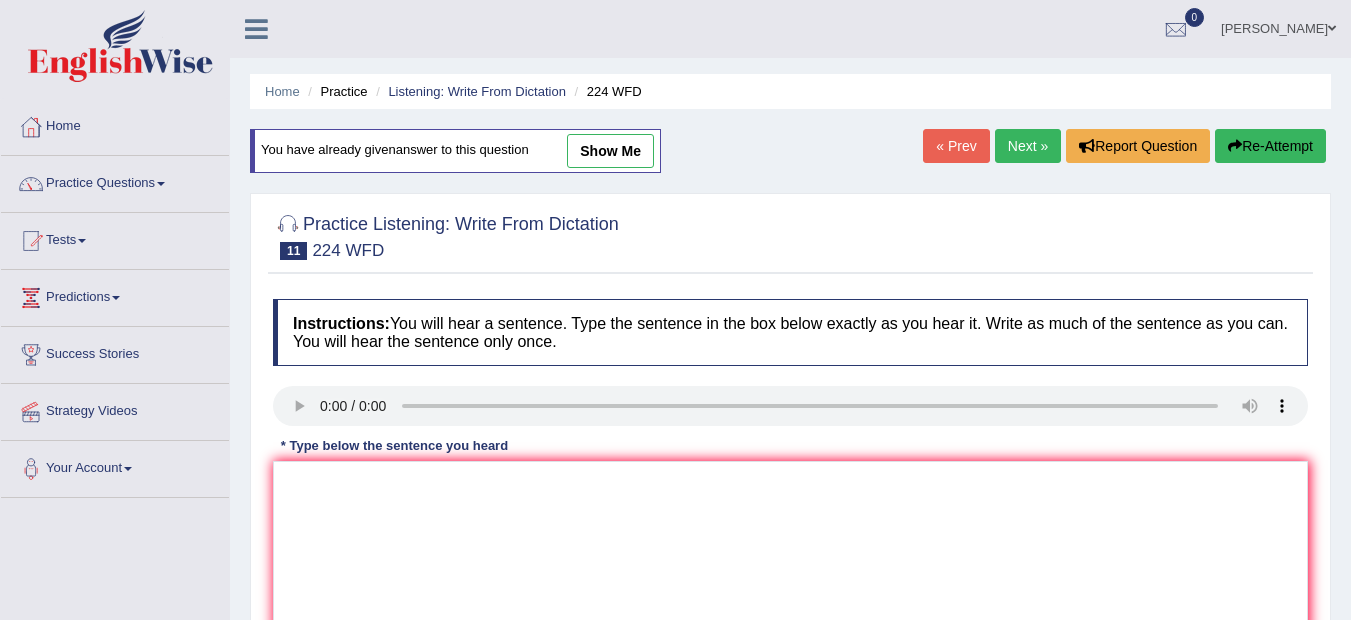 scroll, scrollTop: 0, scrollLeft: 0, axis: both 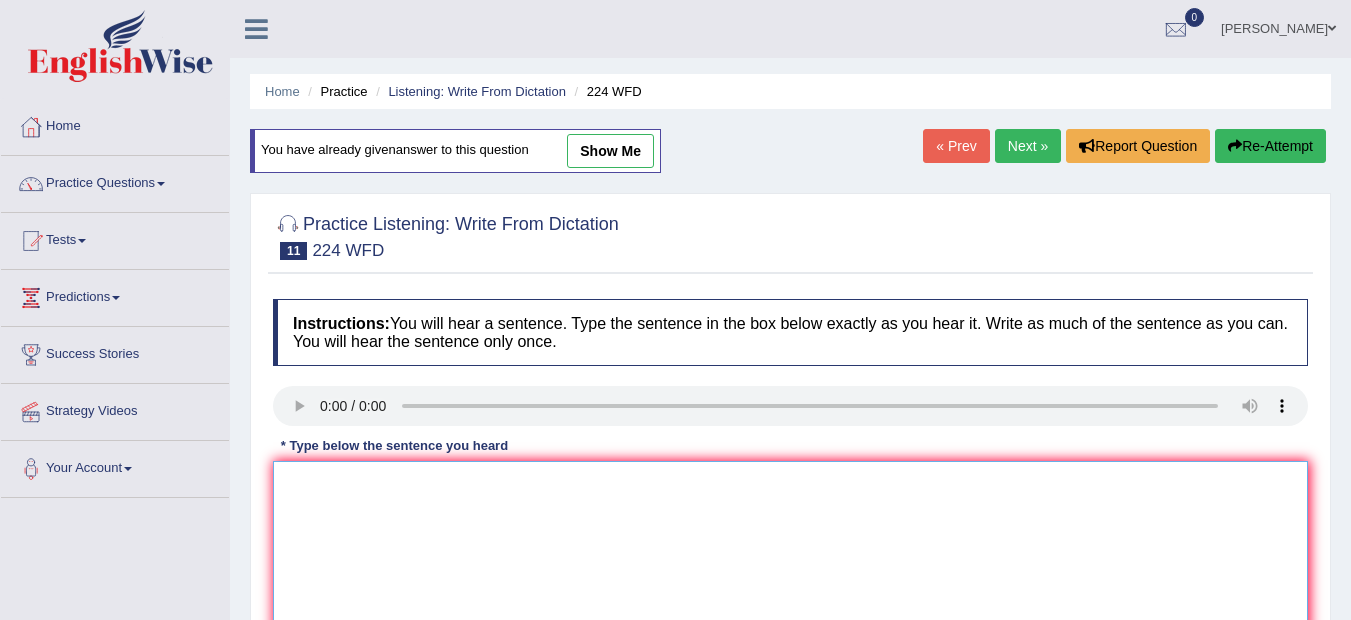 click at bounding box center (790, 558) 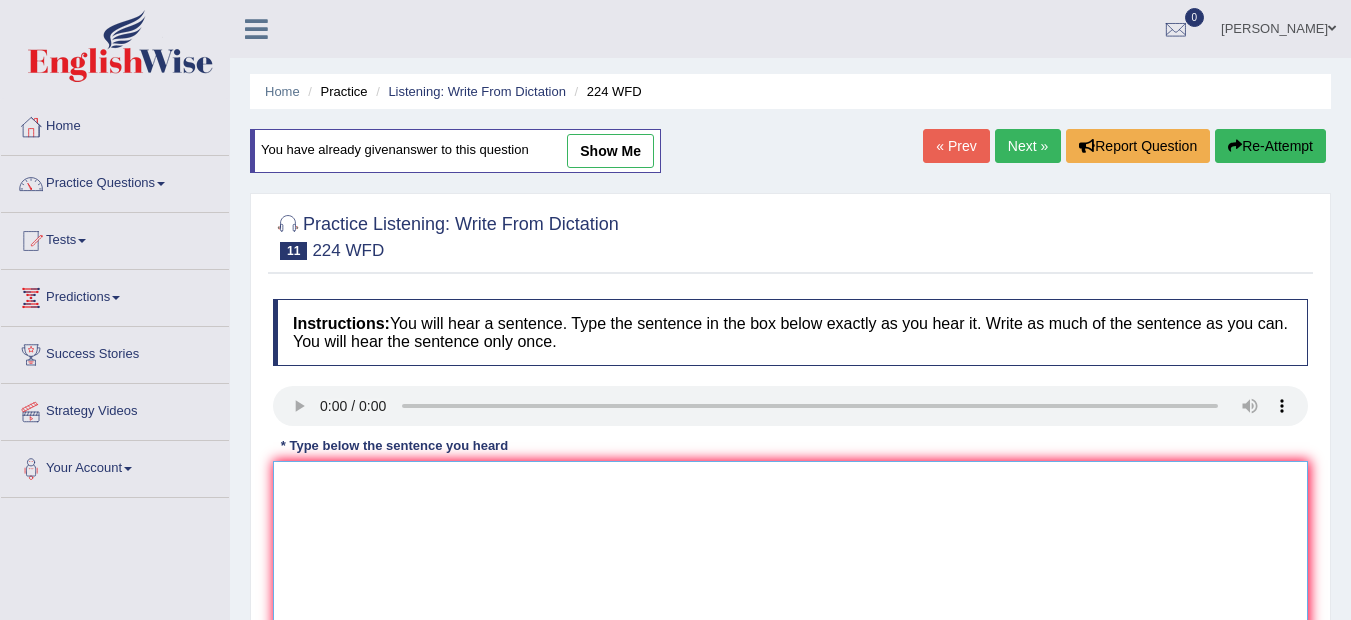 paste on "In the winter it gets harsh, but it won,t be an issue since there is a heater." 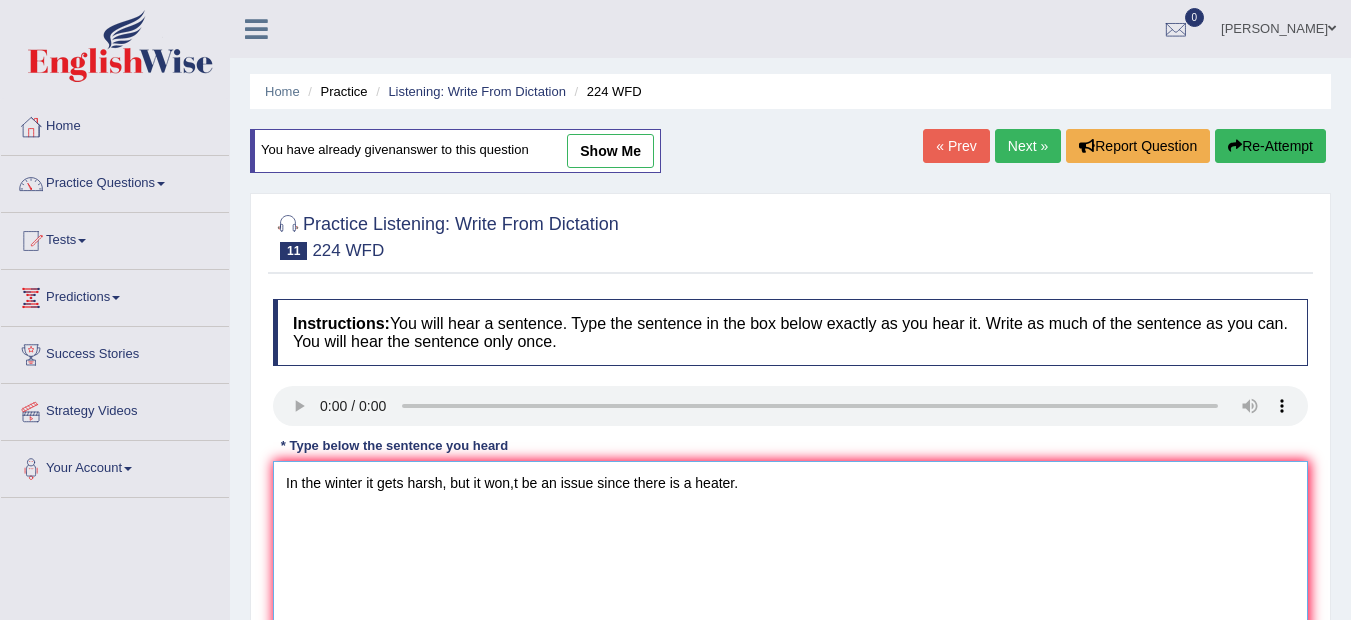 click on "In the winter it gets harsh, but it won,t be an issue since there is a heater." at bounding box center [790, 558] 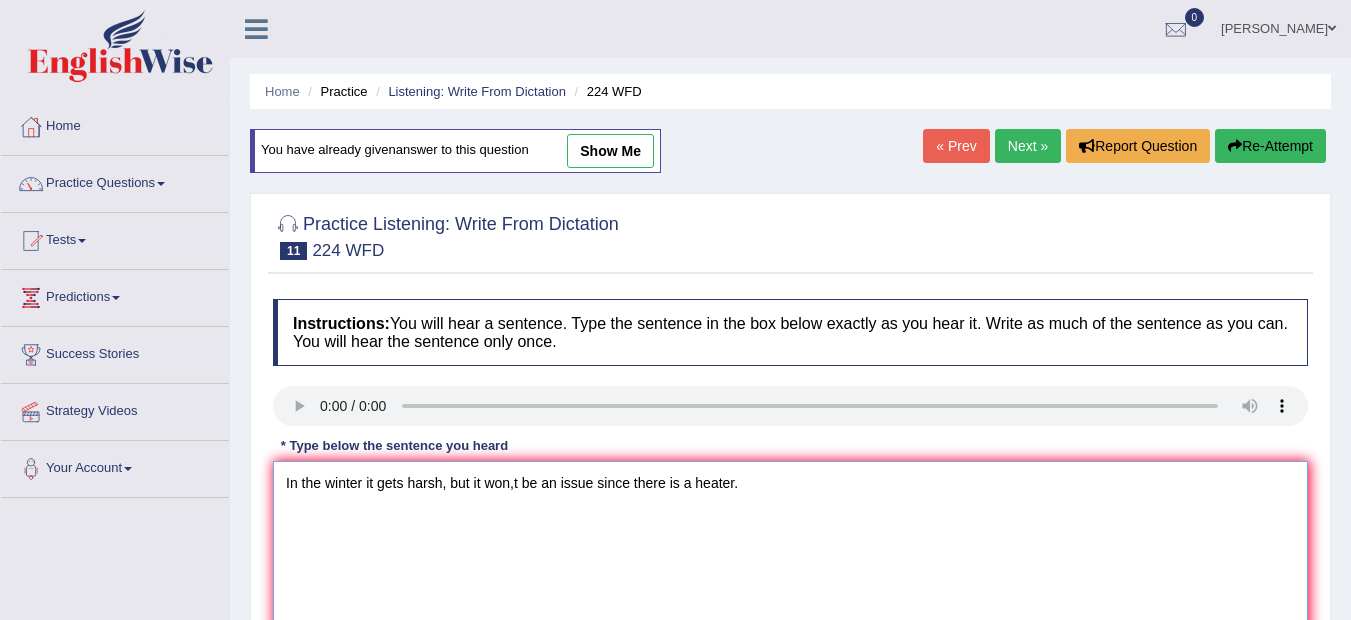 drag, startPoint x: 511, startPoint y: 488, endPoint x: 525, endPoint y: 488, distance: 14 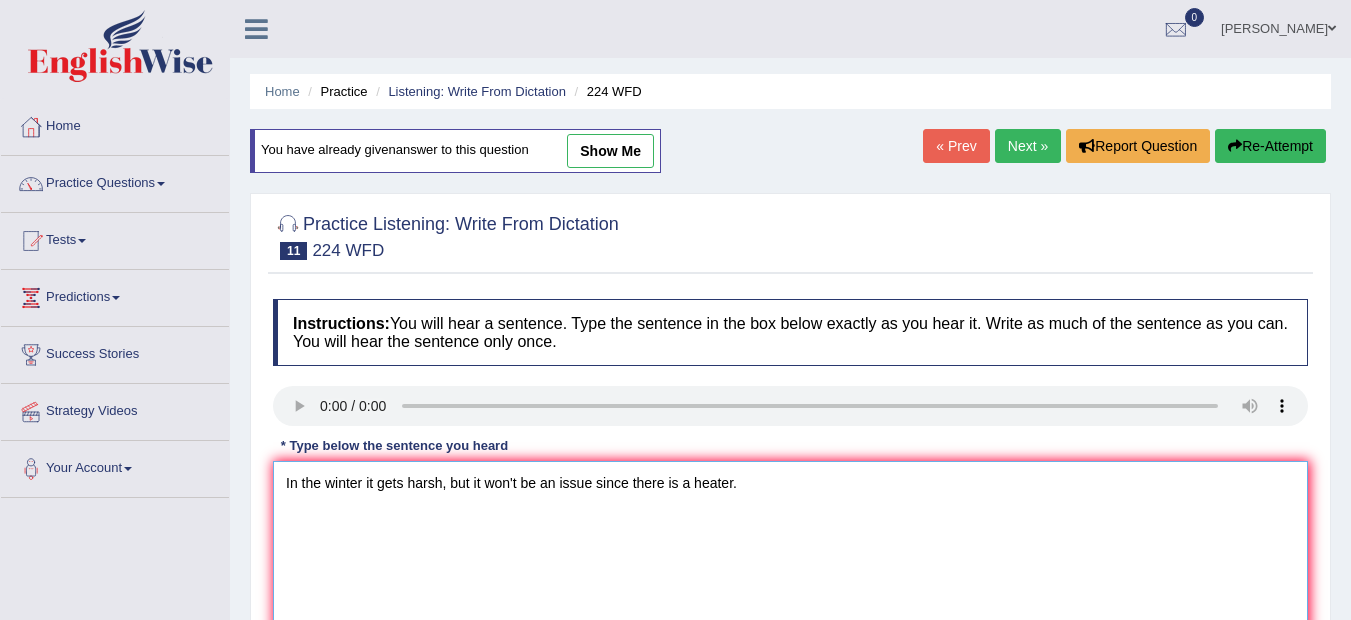 click on "In the winter it gets harsh, but it won't be an issue since there is a heater." at bounding box center [790, 558] 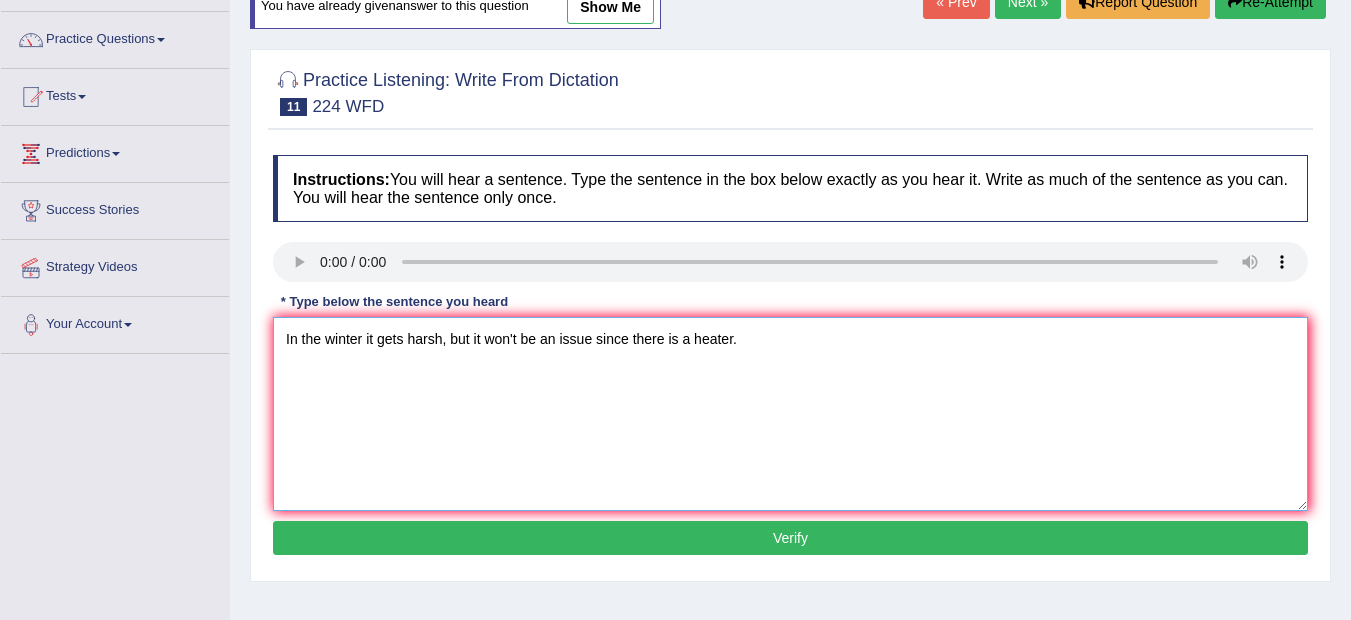scroll, scrollTop: 160, scrollLeft: 0, axis: vertical 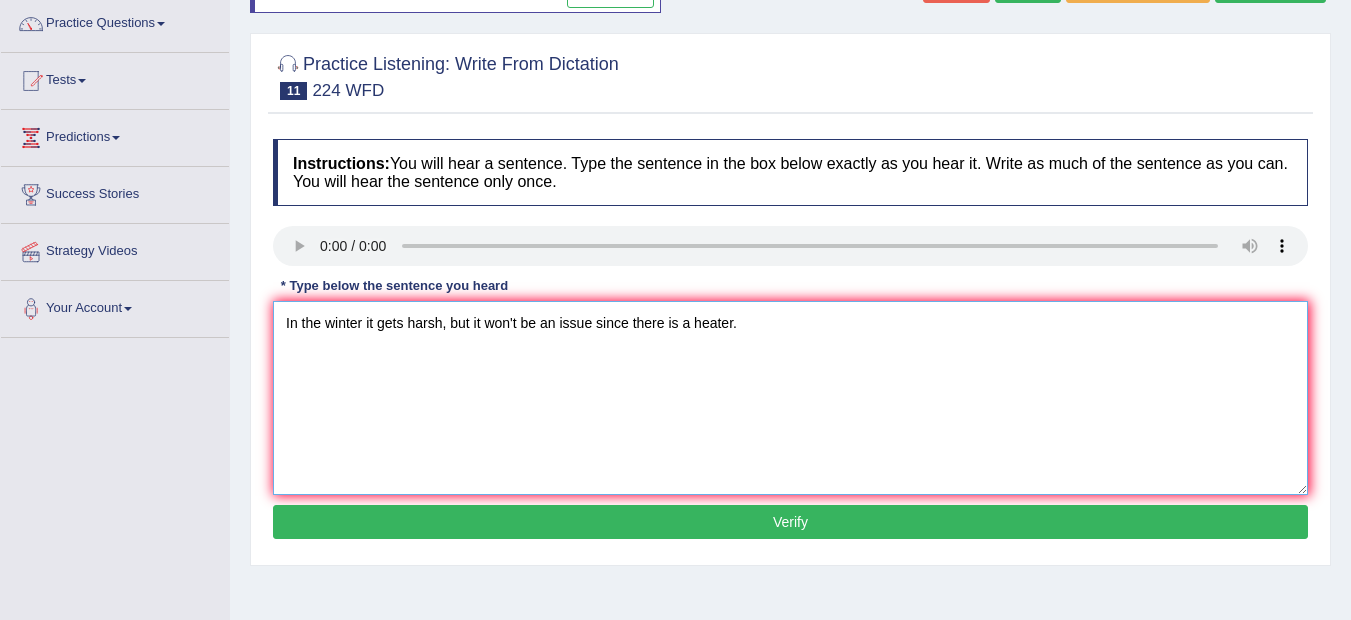 type on "In the winter it gets harsh, but it won't be an issue since there is a heater." 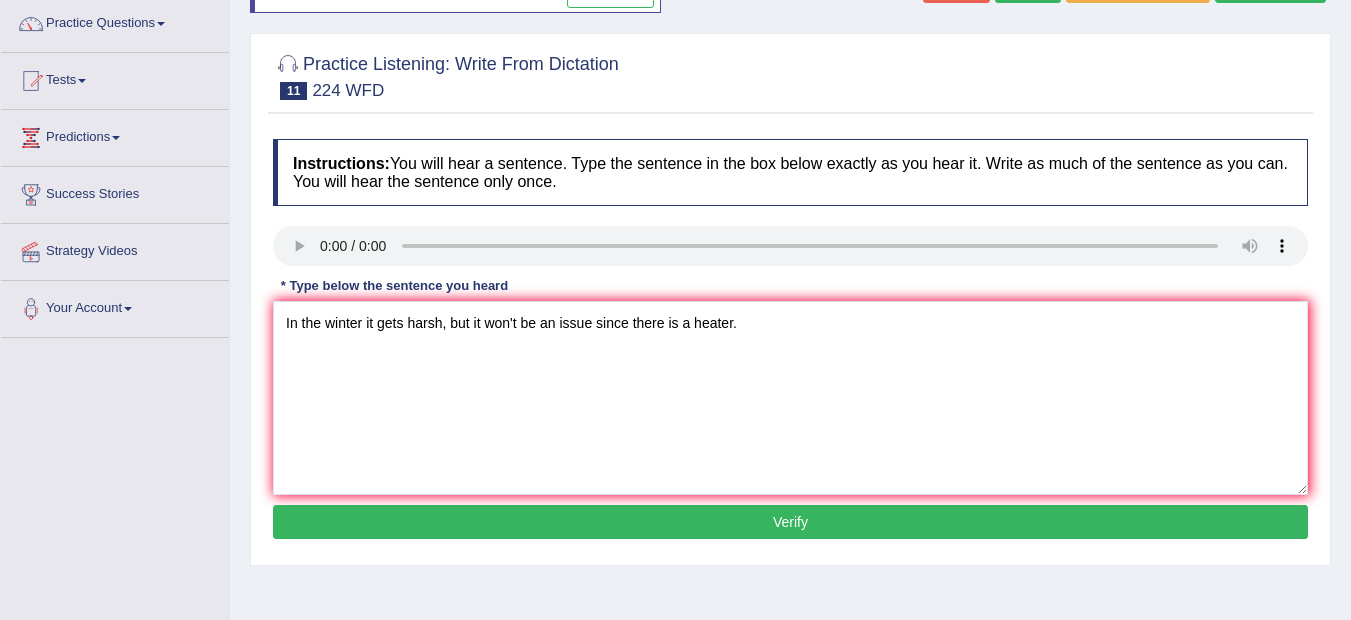 click on "Verify" at bounding box center [790, 522] 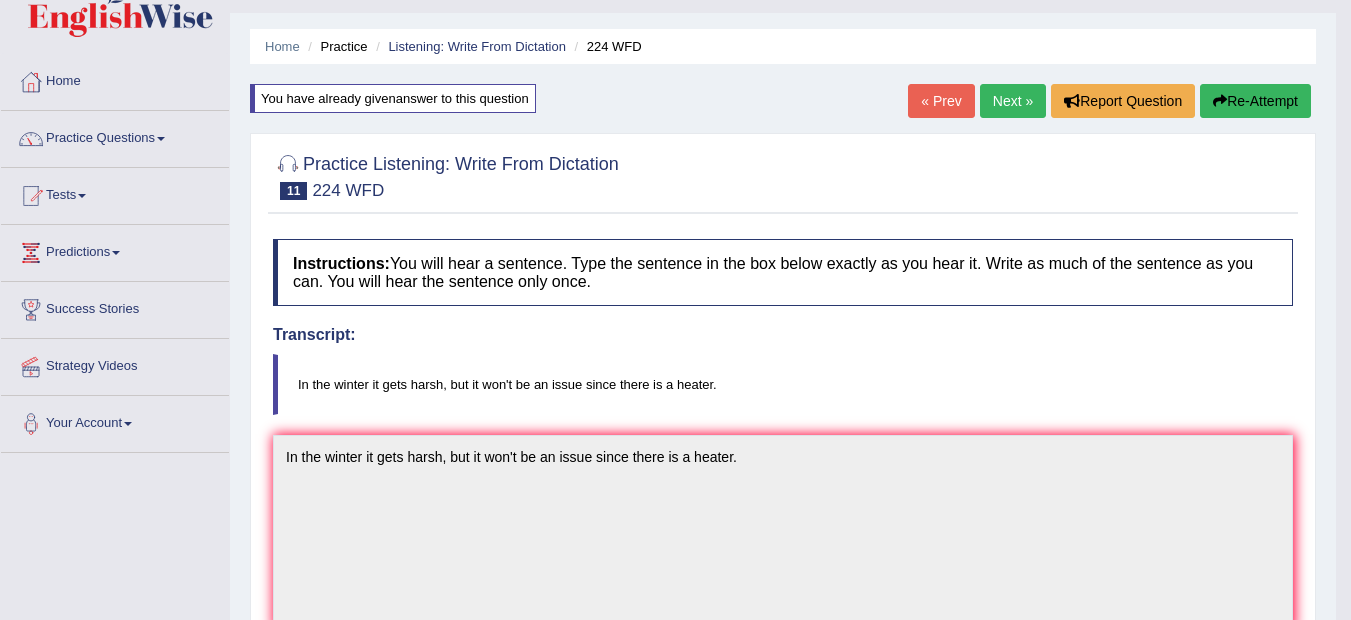 scroll, scrollTop: 0, scrollLeft: 0, axis: both 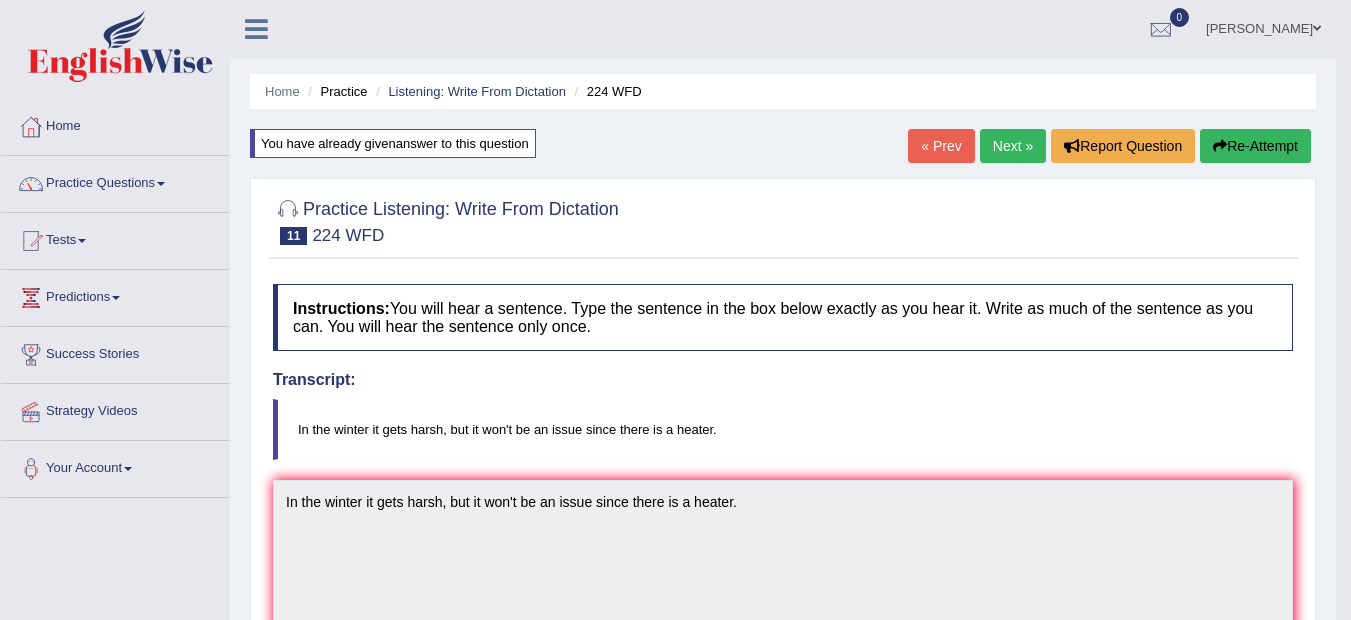 click on "Next »" at bounding box center [1013, 146] 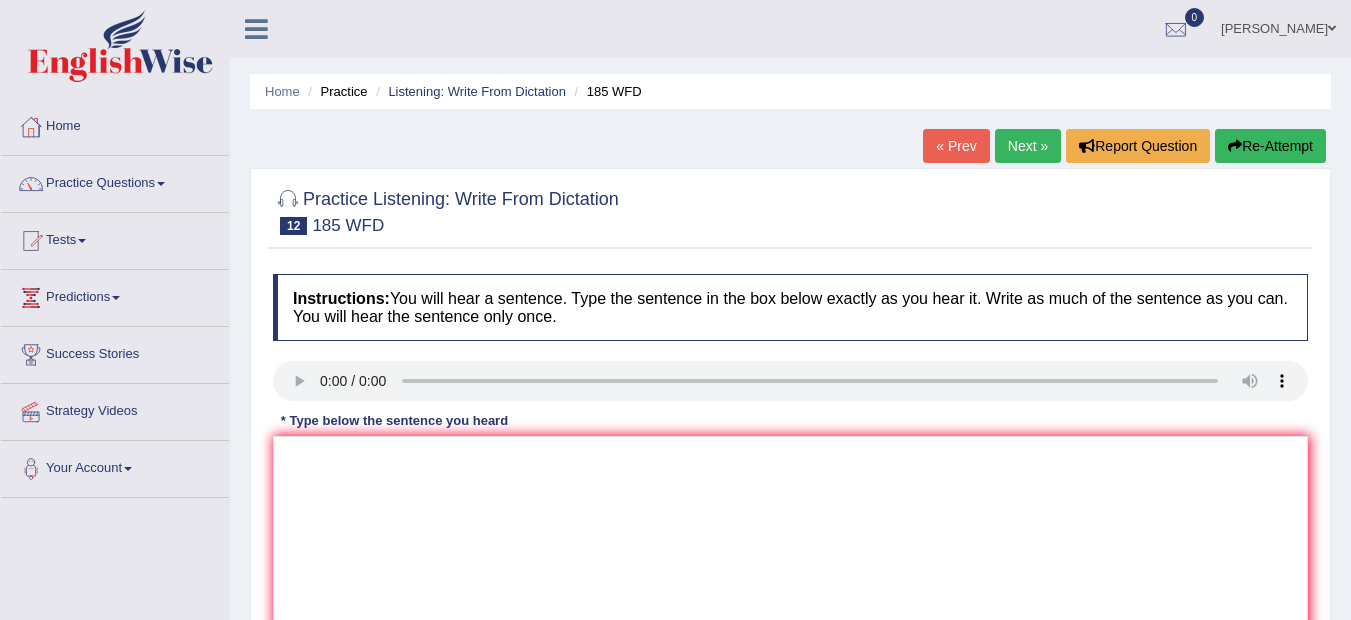 scroll, scrollTop: 0, scrollLeft: 0, axis: both 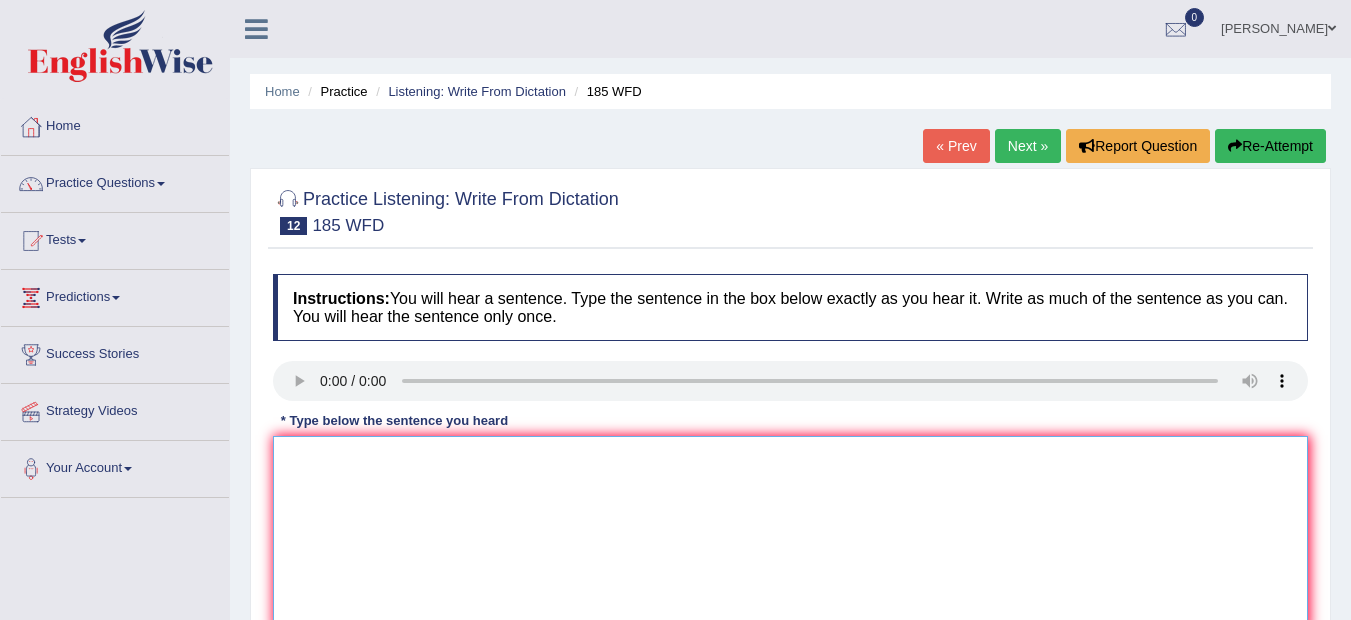 click at bounding box center (790, 533) 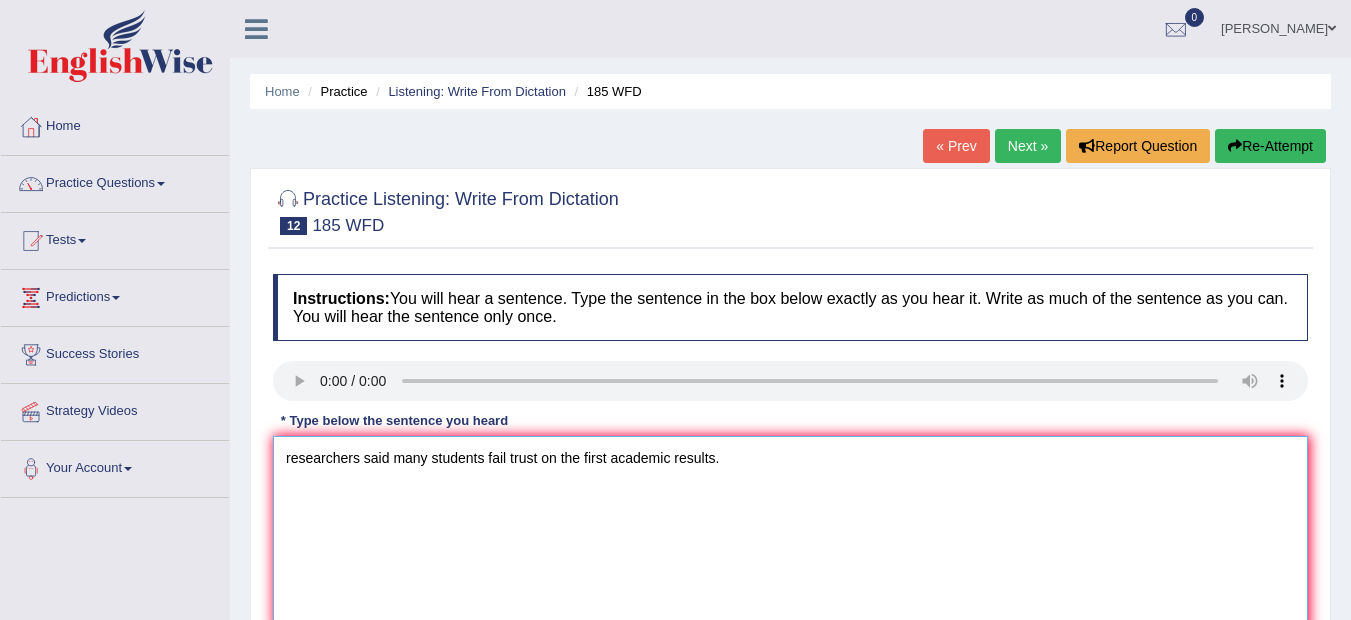 click on "researchers said many students fail trust on the first academic results." at bounding box center (790, 533) 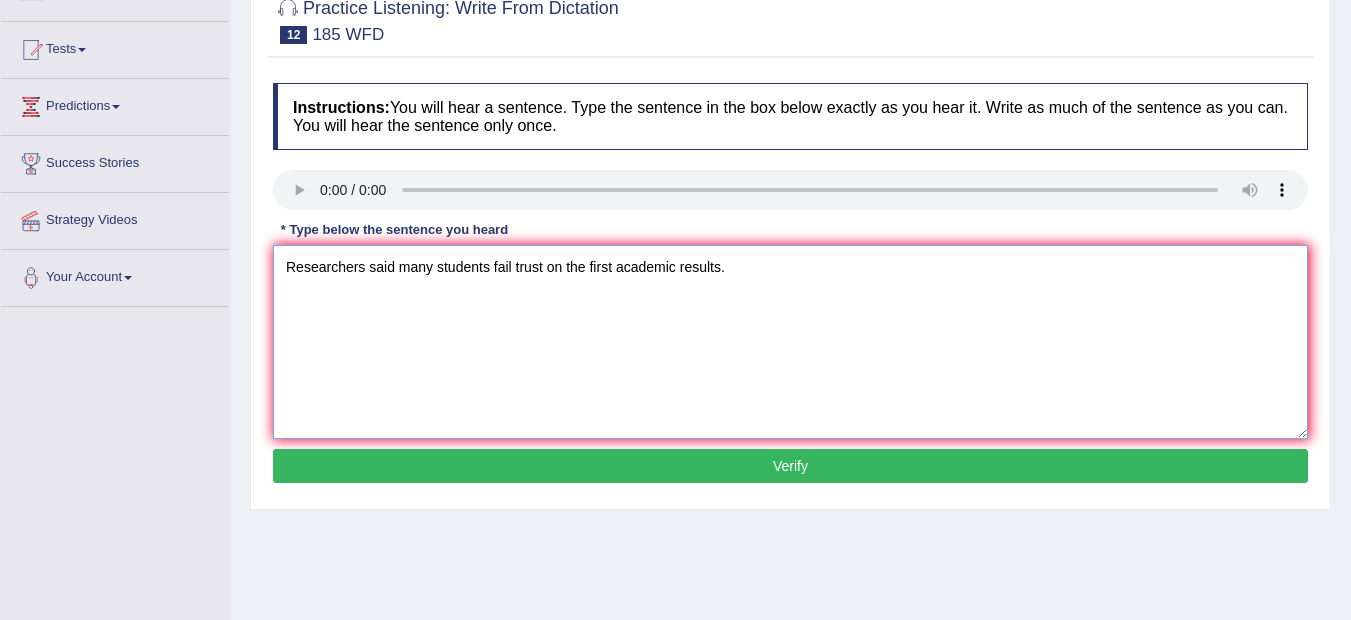 scroll, scrollTop: 200, scrollLeft: 0, axis: vertical 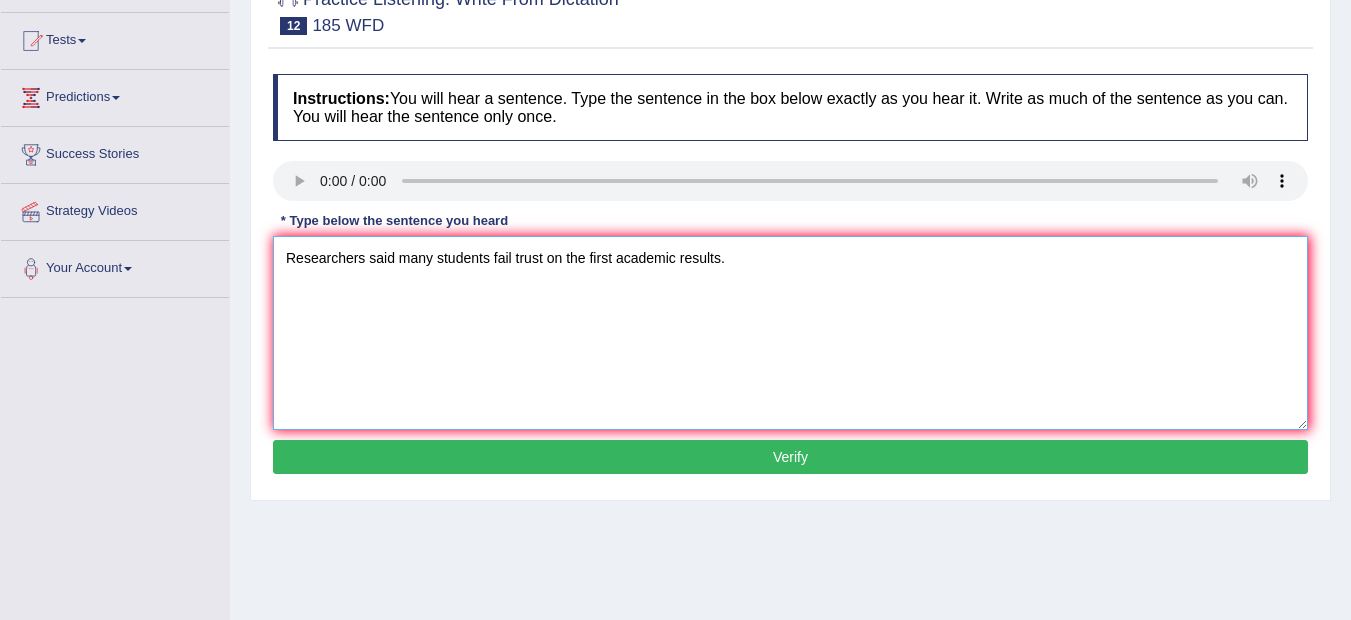 type on "Researchers said many students fail trust on the first academic results." 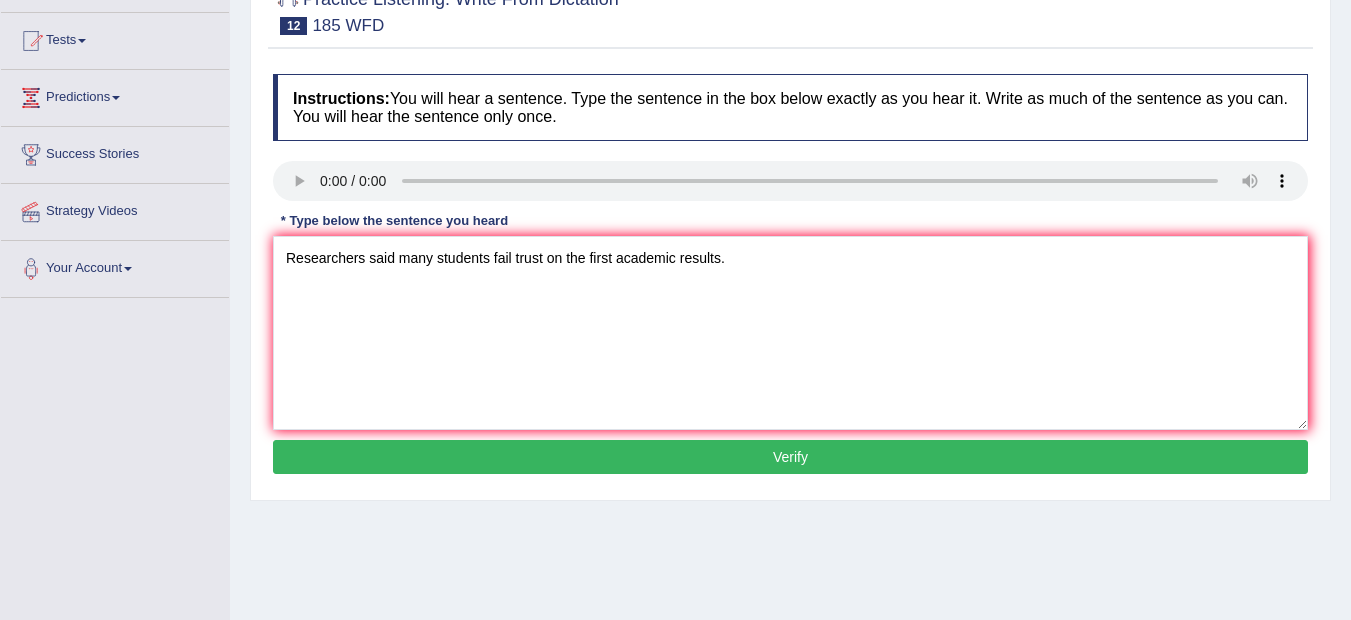click on "Verify" at bounding box center [790, 457] 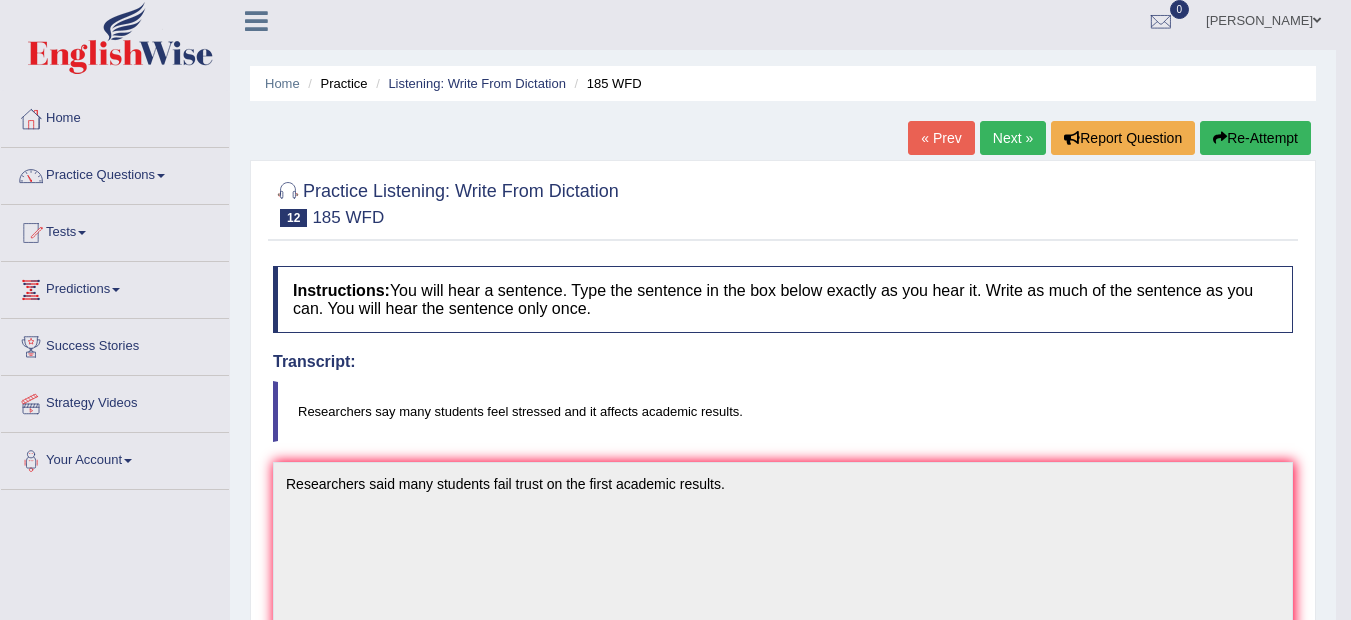 scroll, scrollTop: 0, scrollLeft: 0, axis: both 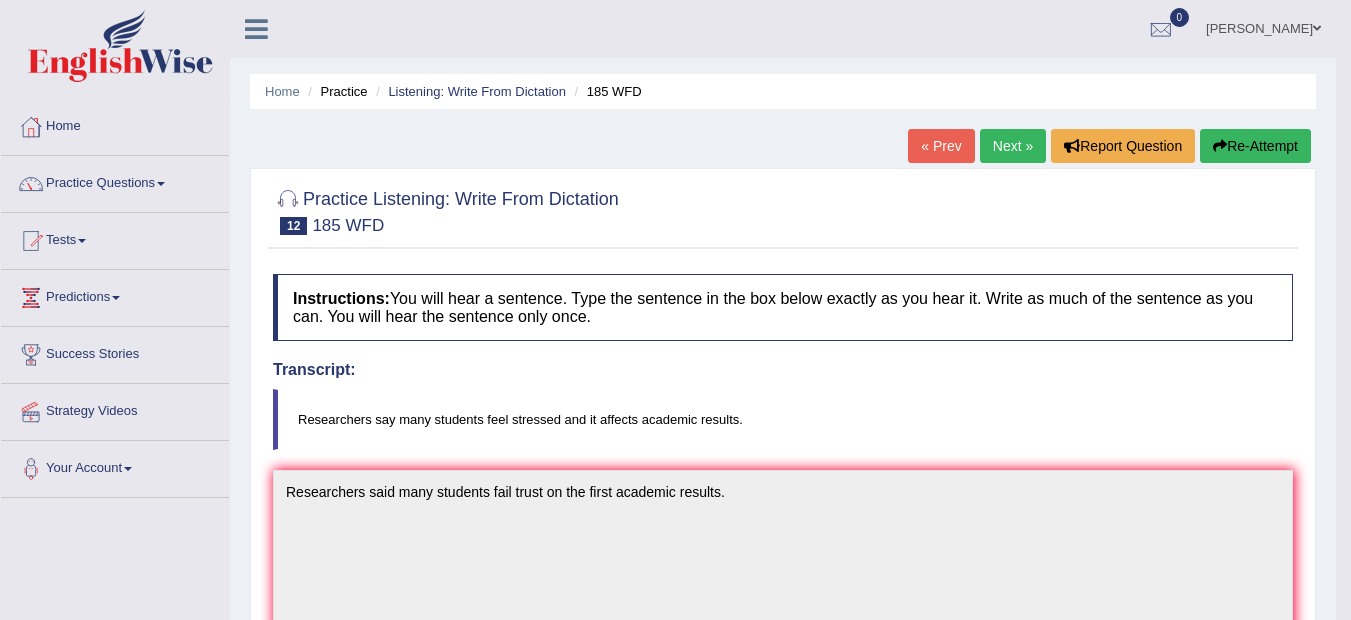 click on "Re-Attempt" at bounding box center (1255, 146) 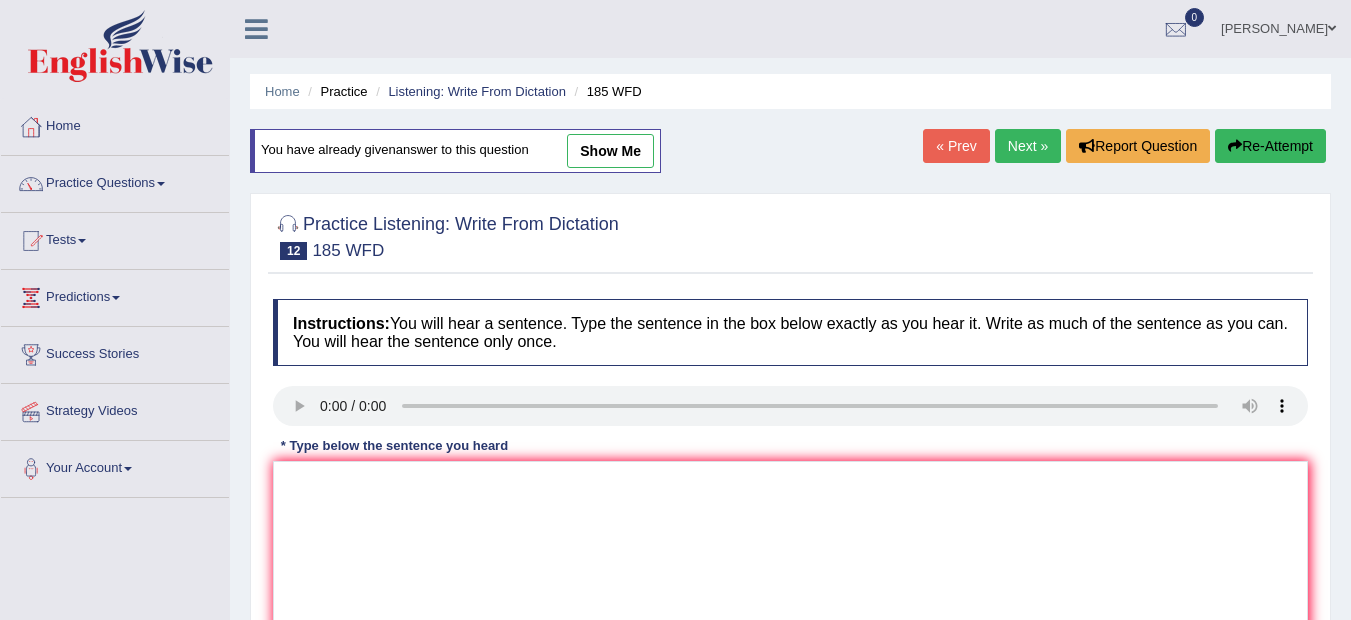scroll, scrollTop: 0, scrollLeft: 0, axis: both 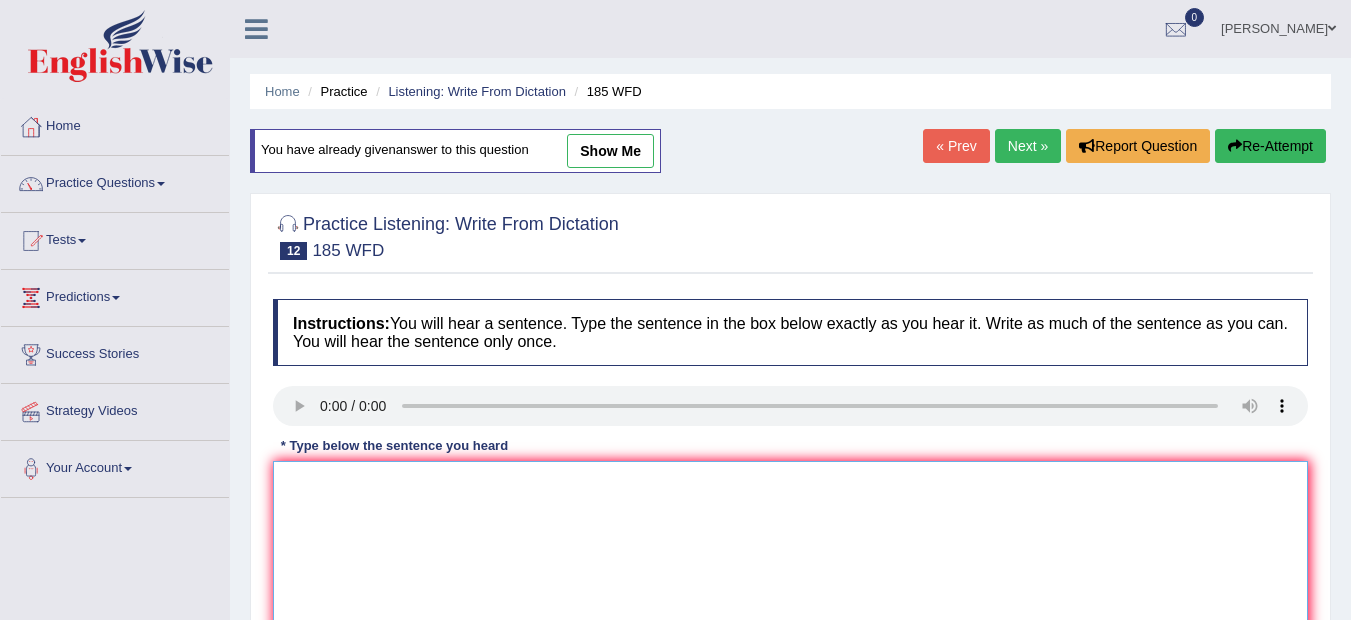 click at bounding box center (790, 558) 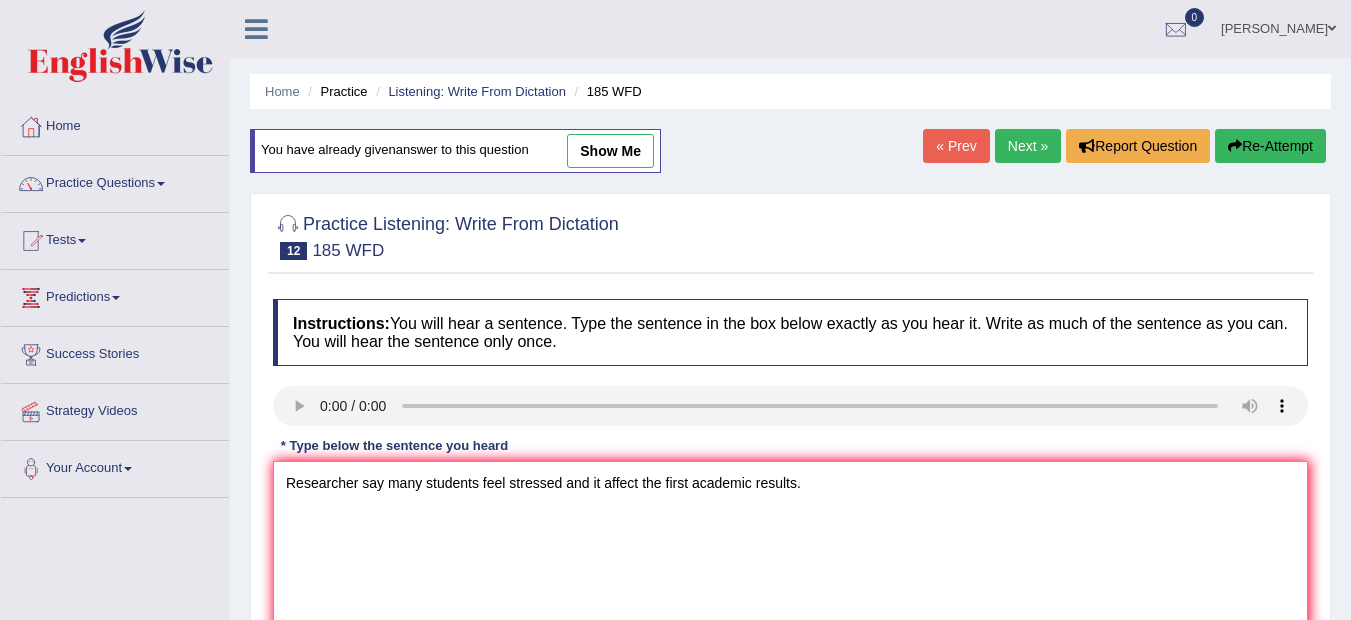 click on "Researcher say many students feel stressed and it affect the first academic results." at bounding box center [790, 558] 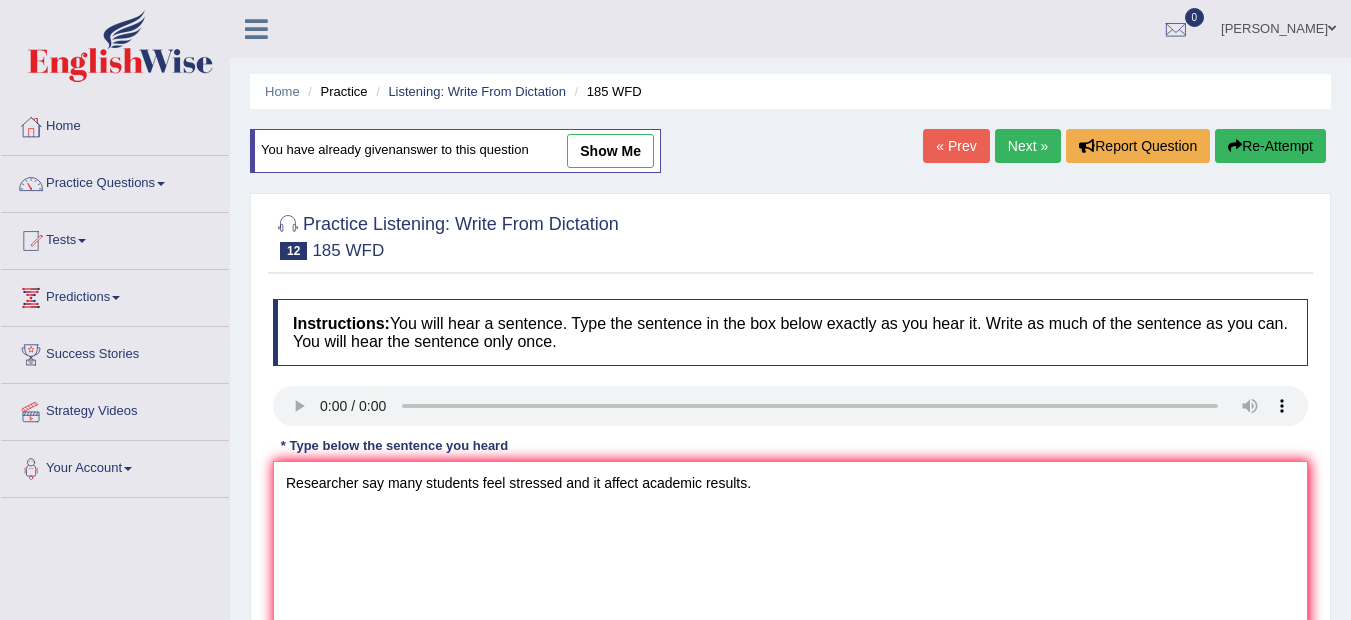 type on "Researcher say many students feel stressed and it affect academic results." 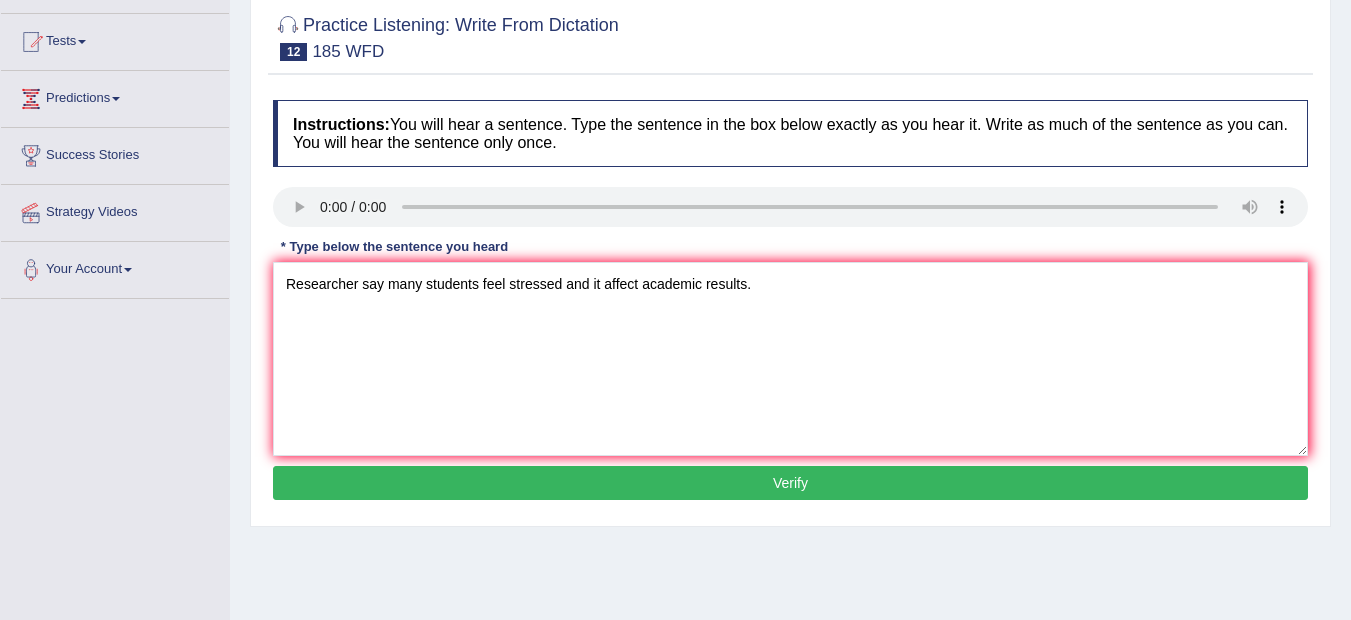 scroll, scrollTop: 240, scrollLeft: 0, axis: vertical 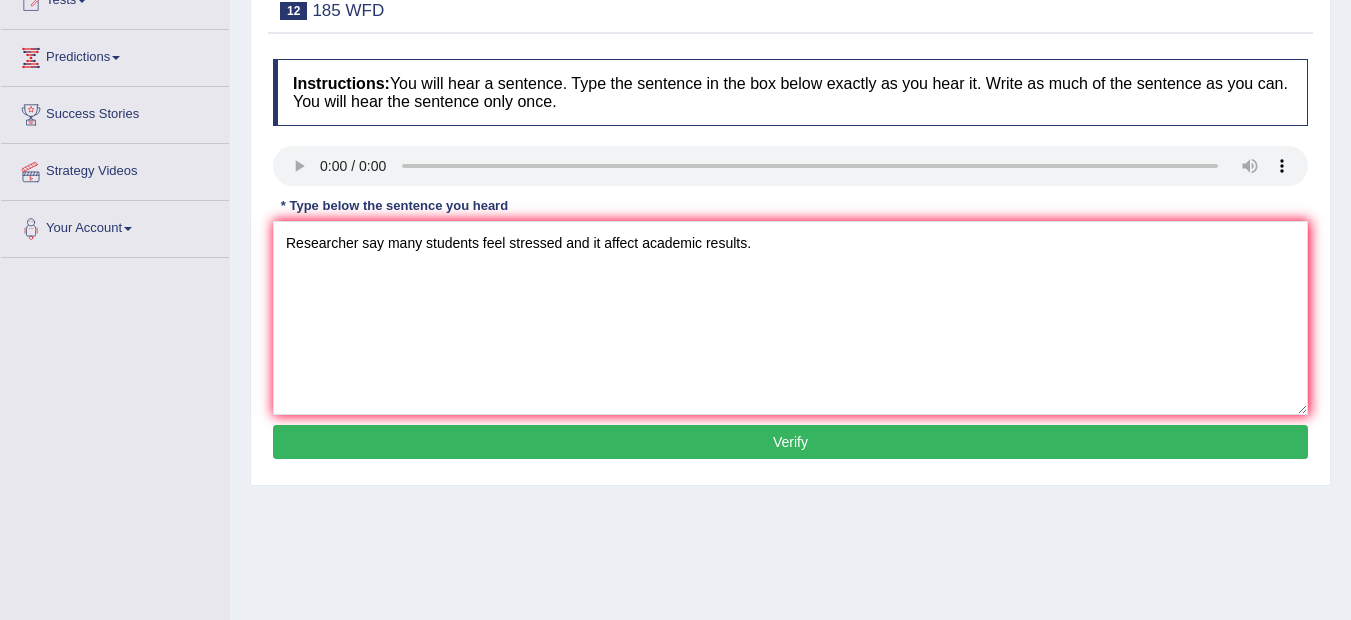 click on "Verify" at bounding box center (790, 442) 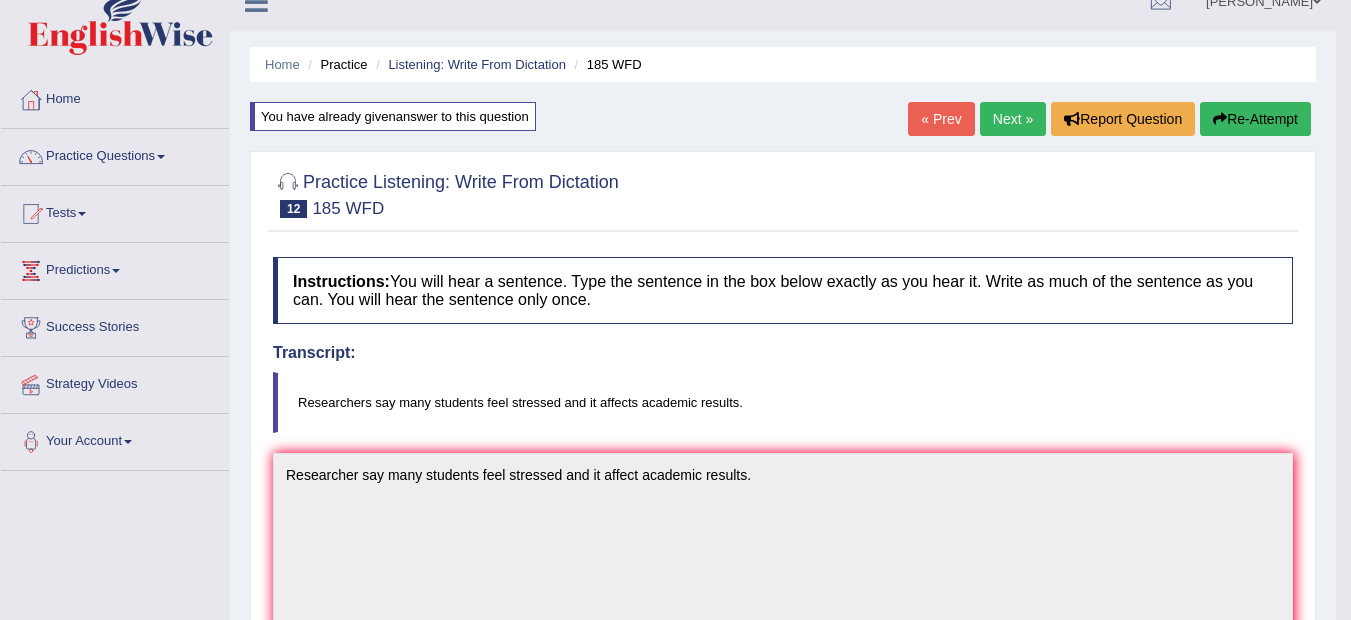 scroll, scrollTop: 0, scrollLeft: 0, axis: both 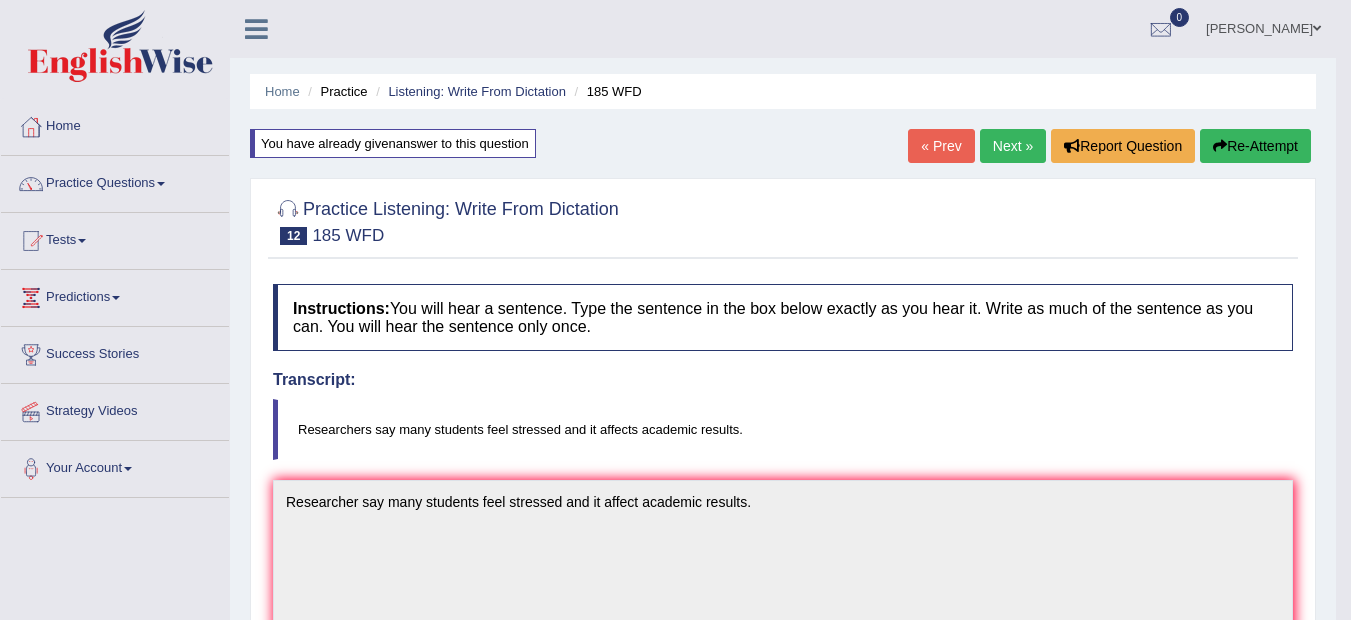 click on "Re-Attempt" at bounding box center (1255, 146) 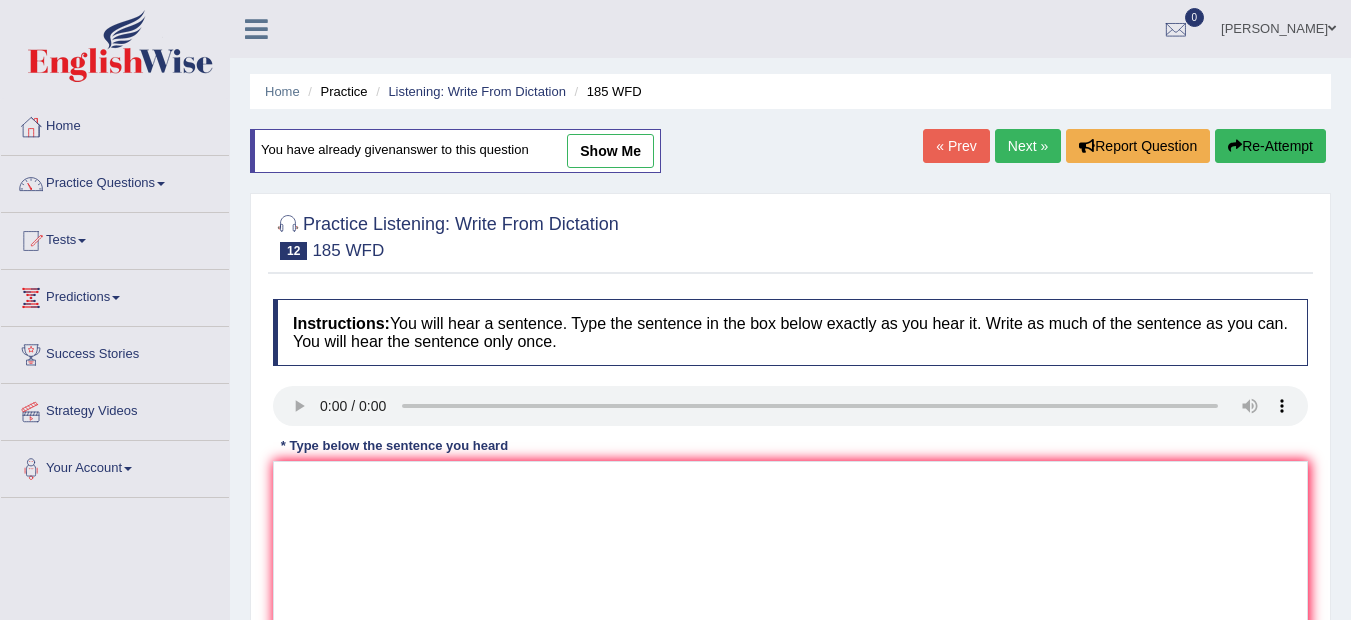 scroll, scrollTop: 0, scrollLeft: 0, axis: both 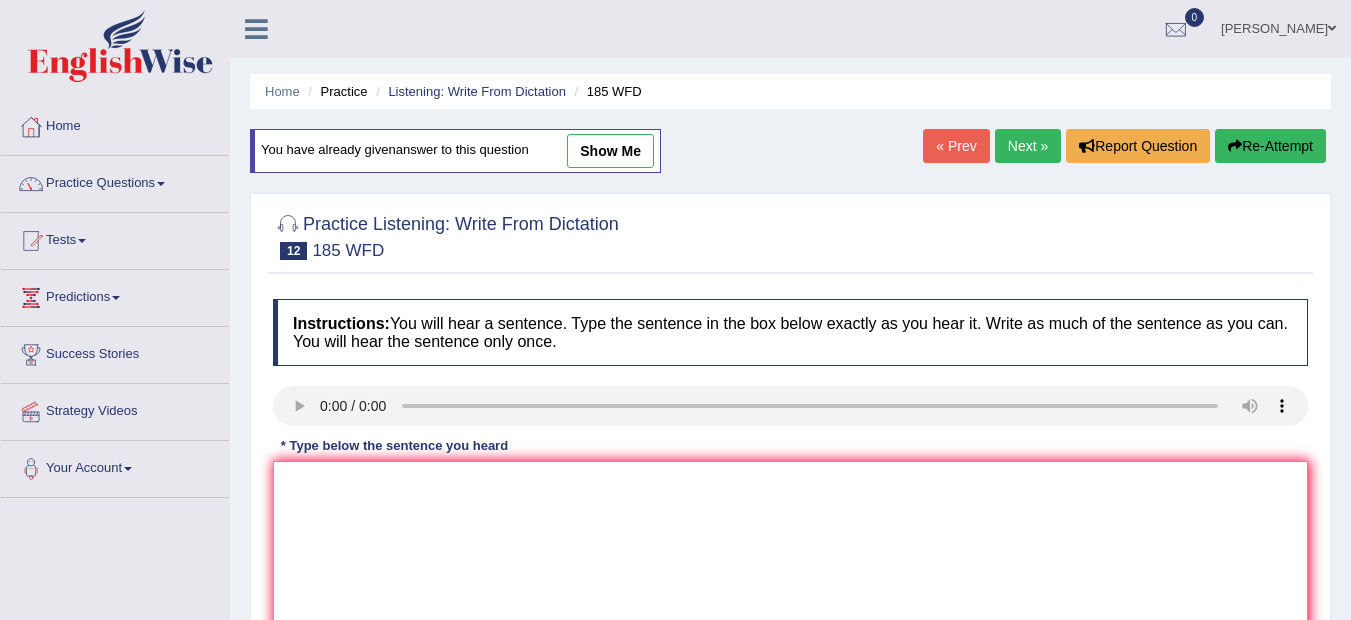 click at bounding box center [790, 558] 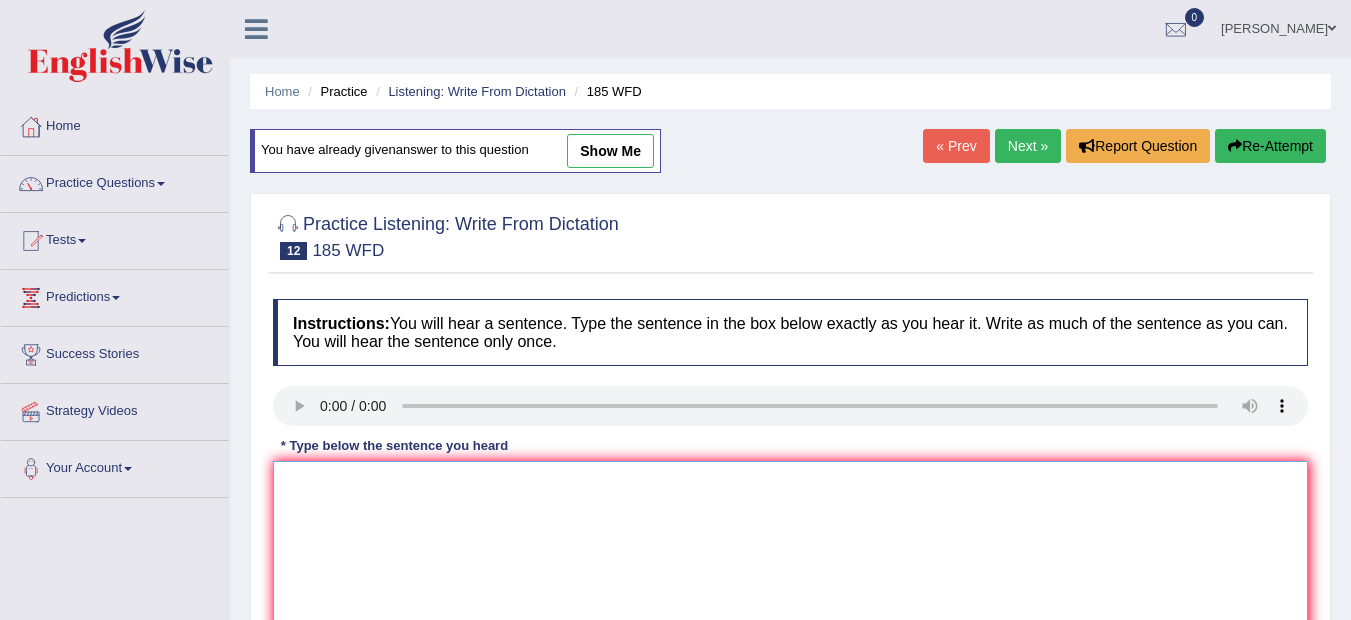 paste on "Researcher say many students feel stressed and it affect academic results." 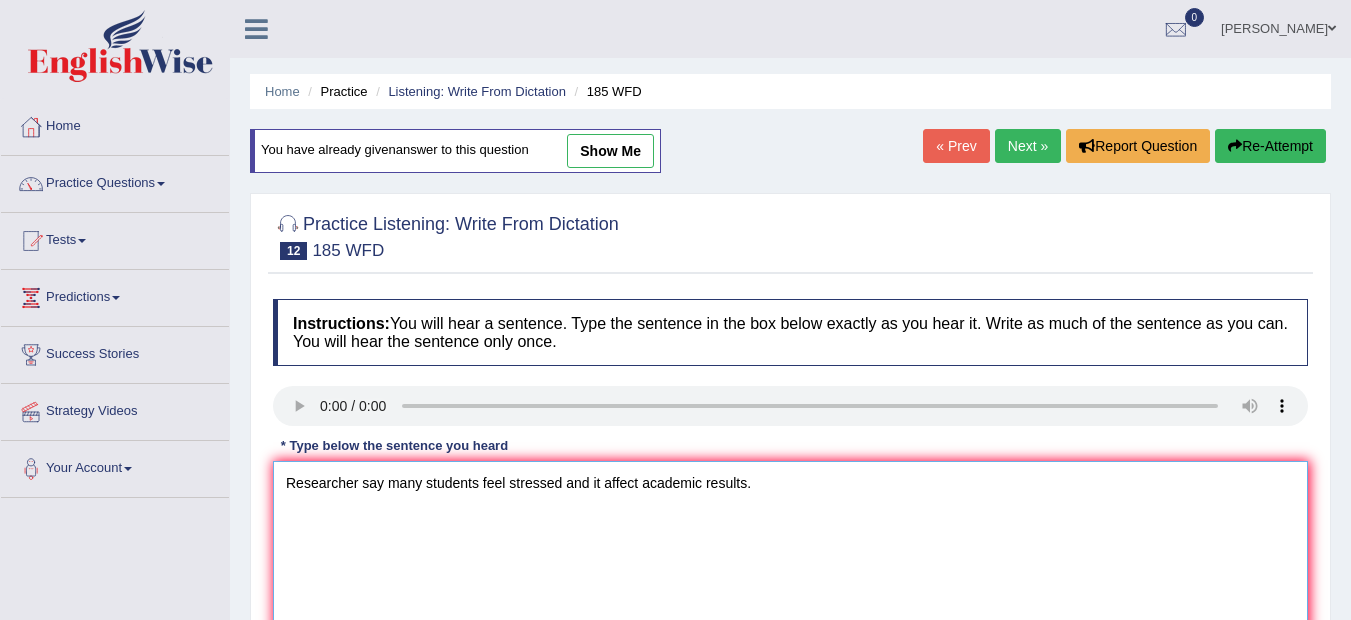 click on "Researcher say many students feel stressed and it affect academic results." at bounding box center [790, 558] 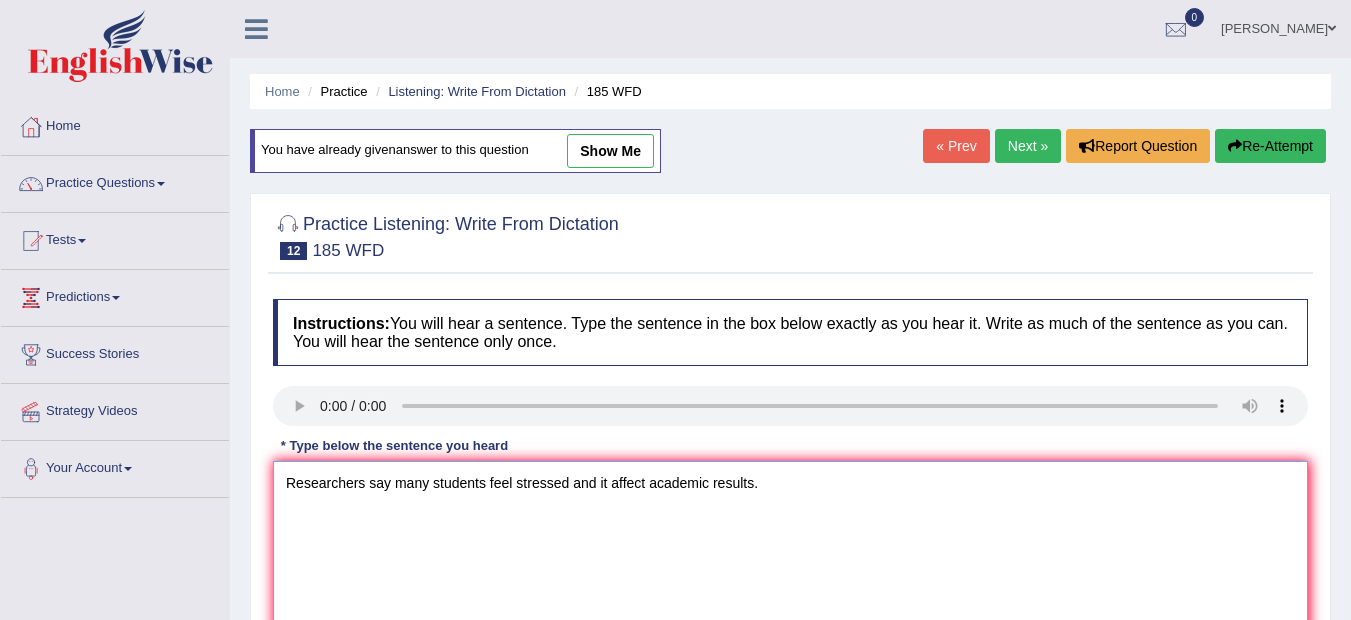 click on "Researchers say many students feel stressed and it affect academic results." at bounding box center [790, 558] 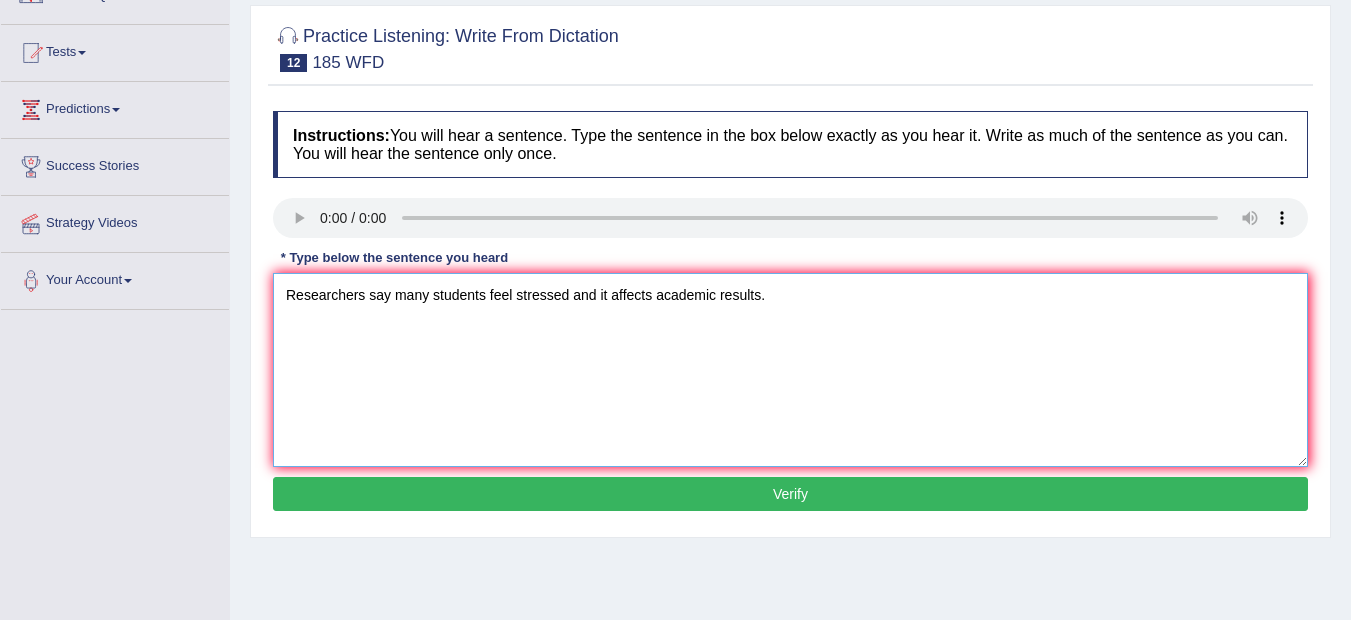 scroll, scrollTop: 200, scrollLeft: 0, axis: vertical 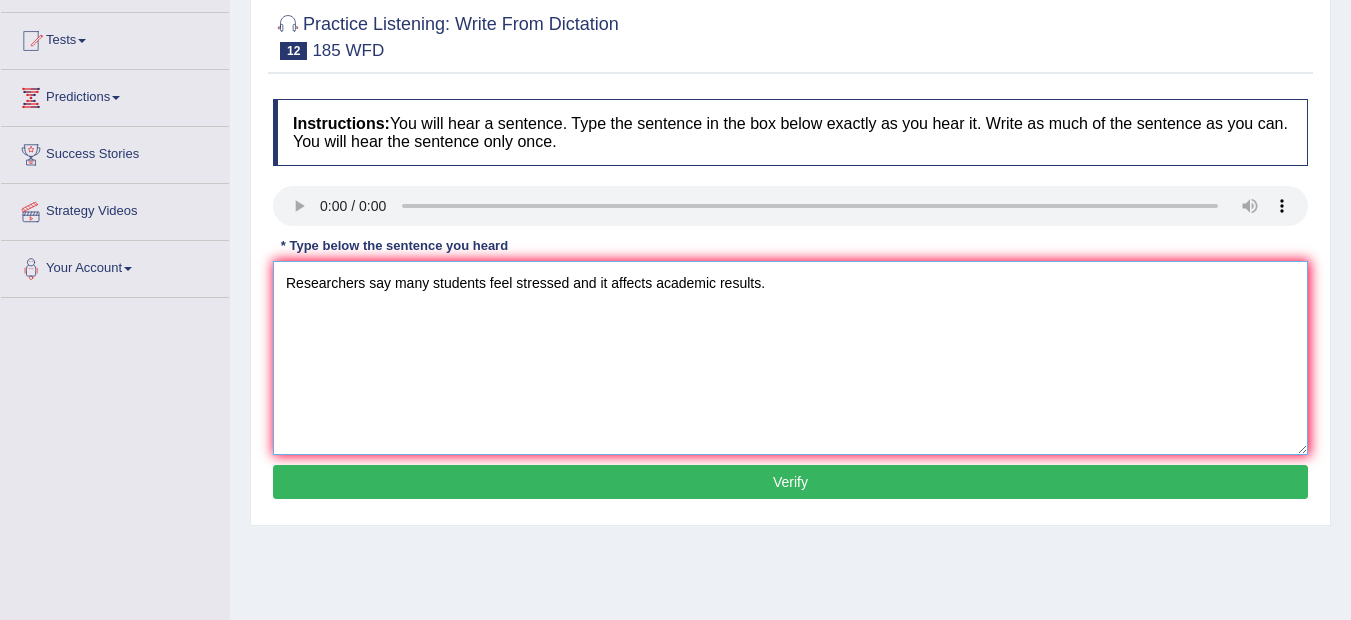 type on "Researchers say many students feel stressed and it affects academic results." 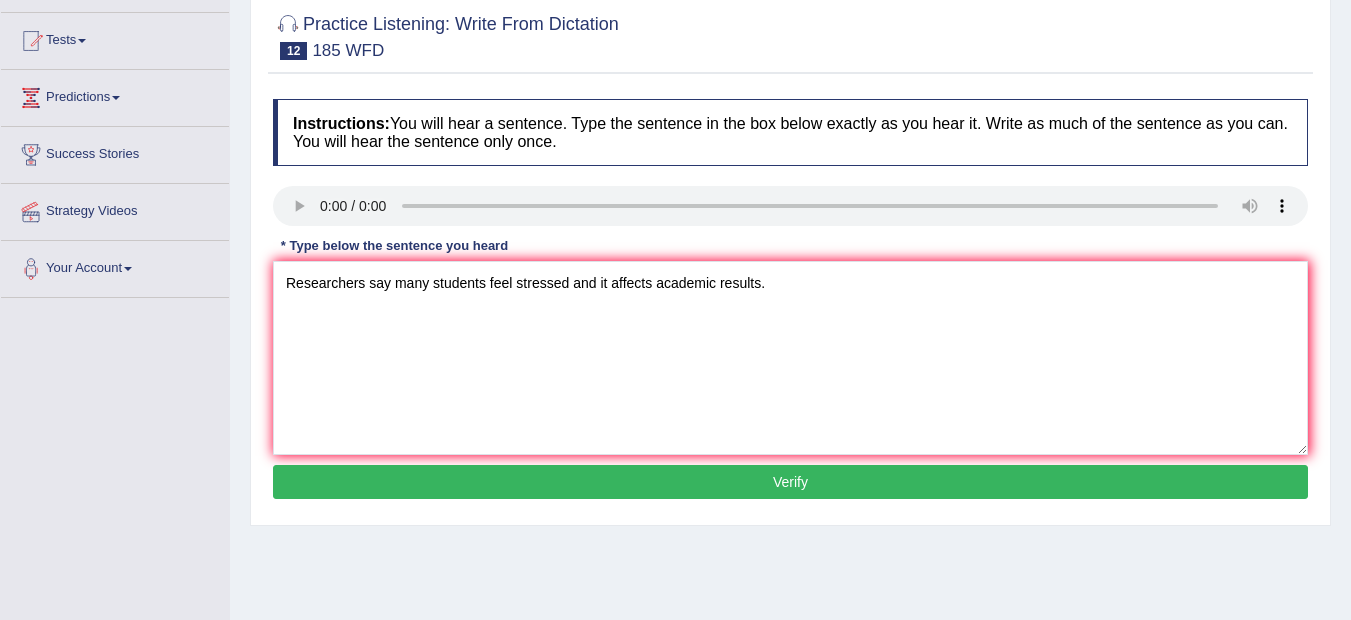 click on "Verify" at bounding box center [790, 482] 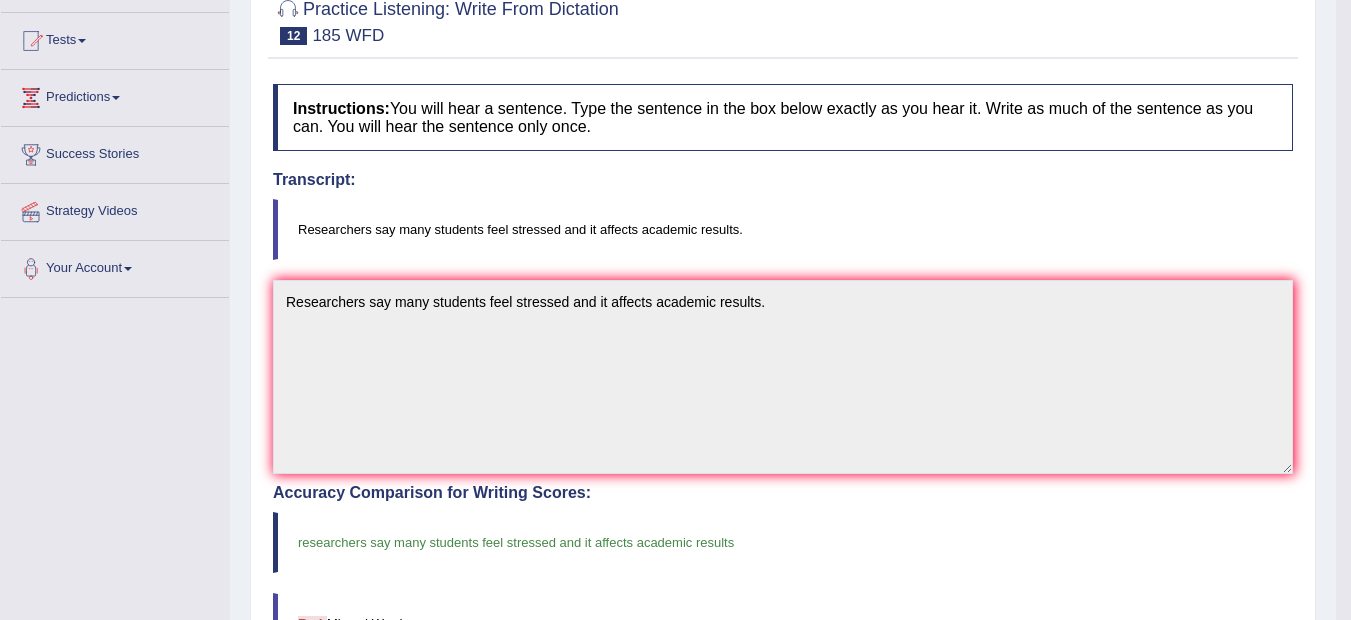 click on "Toggle navigation
Home
Practice Questions   Speaking Practice Read Aloud
Repeat Sentence
Describe Image
Re-tell Lecture
Answer Short Question
Writing Practice  Summarize Written Text
Write Essay
Reading Practice  Reading & Writing: Fill In The Blanks
Choose Multiple Answers
Re-order Paragraphs
Fill In The Blanks
Choose Single Answer
Listening Practice  Summarize Spoken Text
Highlight Incorrect Words
Highlight Correct Summary
Select Missing Word
Choose Single Answer
Choose Multiple Answers
Fill In The Blanks
Write From Dictation
Pronunciation
Tests  Take Practice Sectional Test
Take Mock Test
History
Predictions" at bounding box center [675, 110] 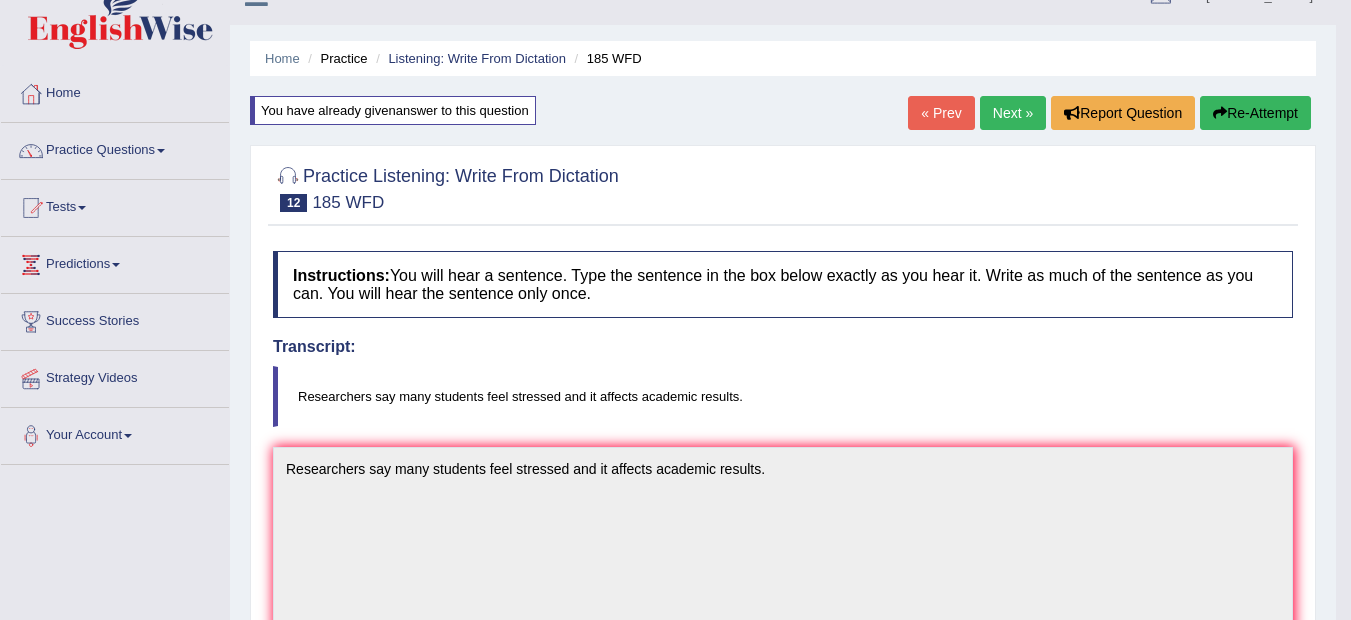 scroll, scrollTop: 5, scrollLeft: 0, axis: vertical 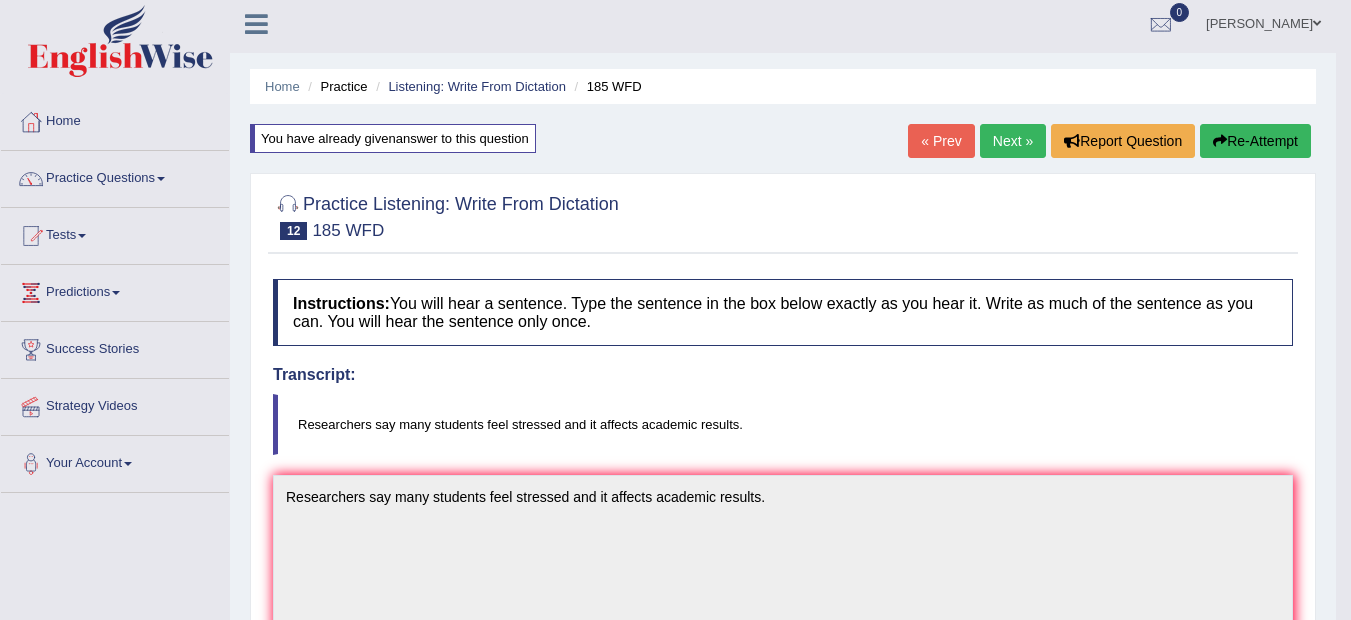 click on "Next »" at bounding box center (1013, 141) 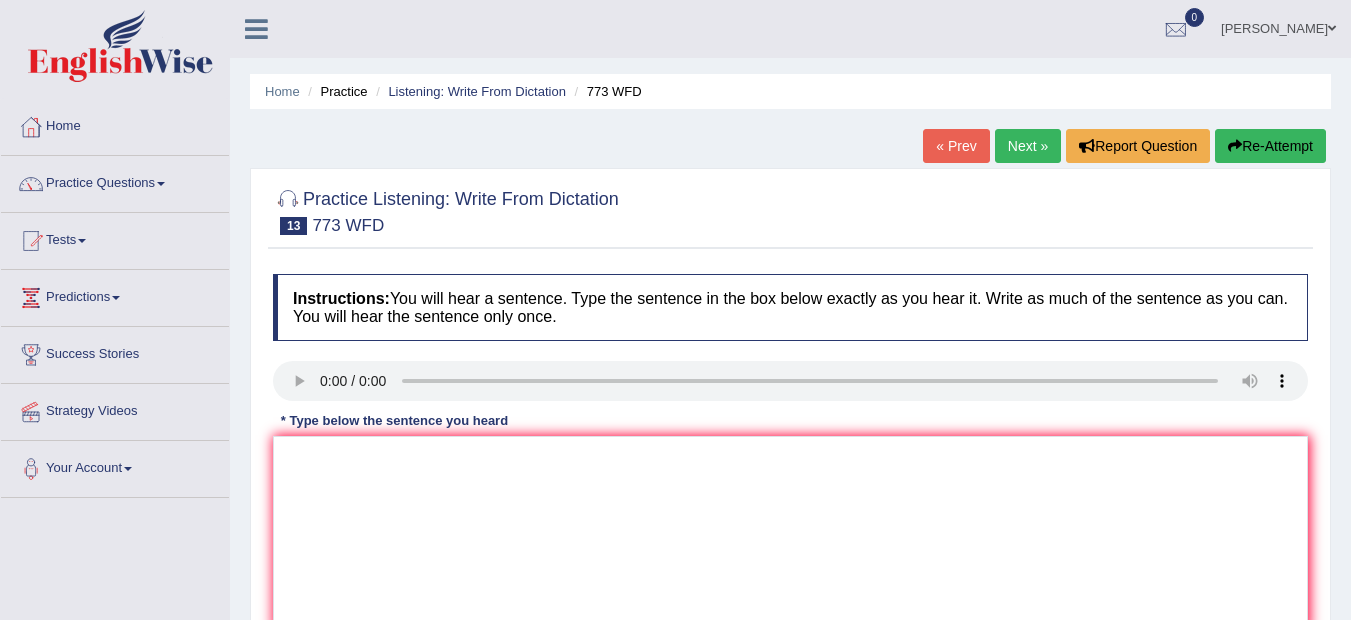 scroll, scrollTop: 0, scrollLeft: 0, axis: both 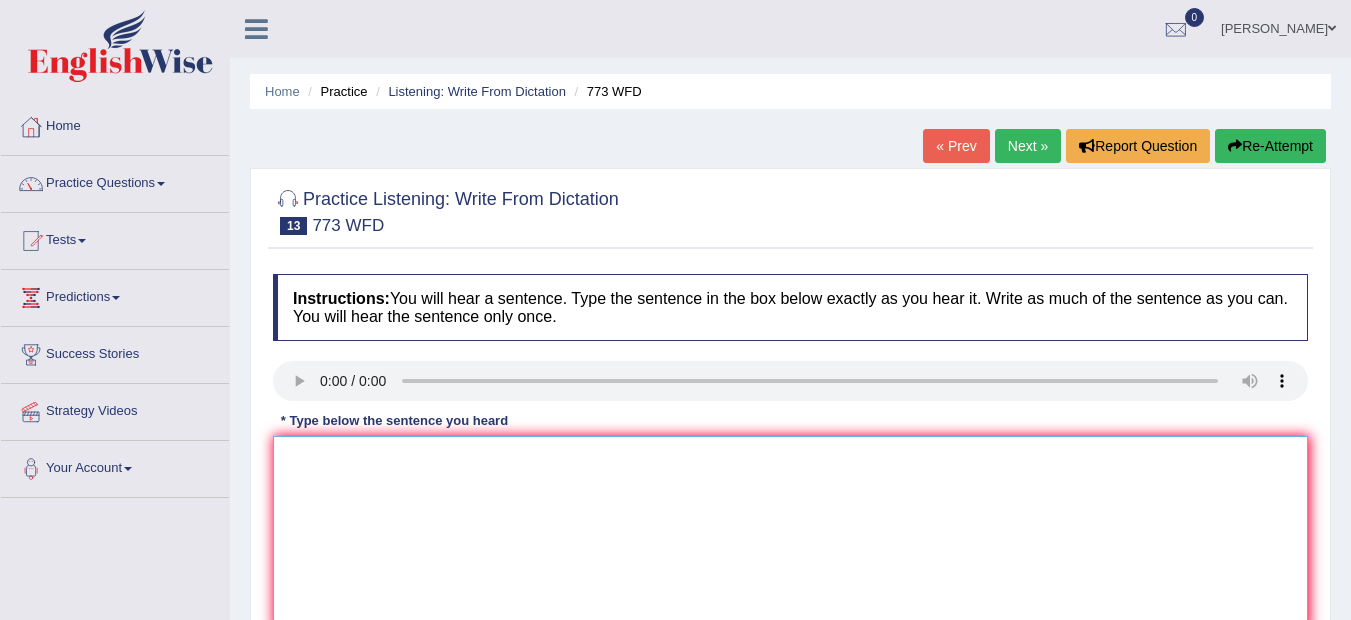 click at bounding box center [790, 533] 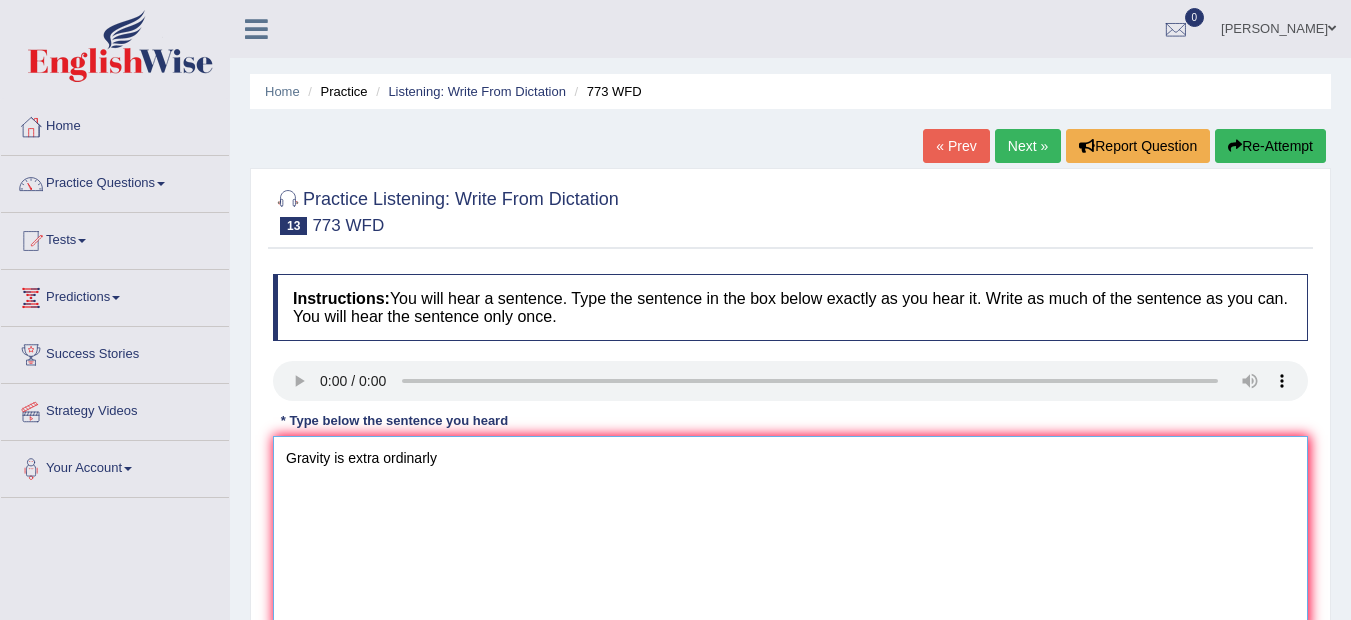 click on "Gravity is extra ordinarly" at bounding box center [790, 533] 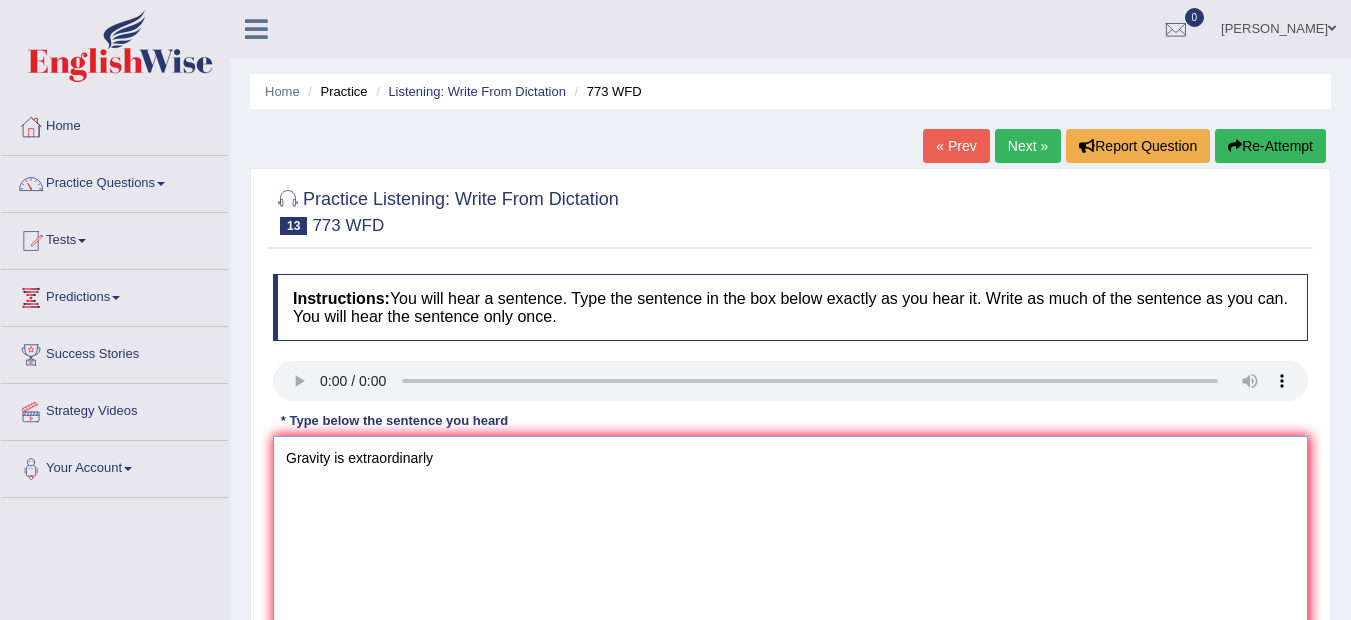 click on "Gravity is extraordinarly" at bounding box center [790, 533] 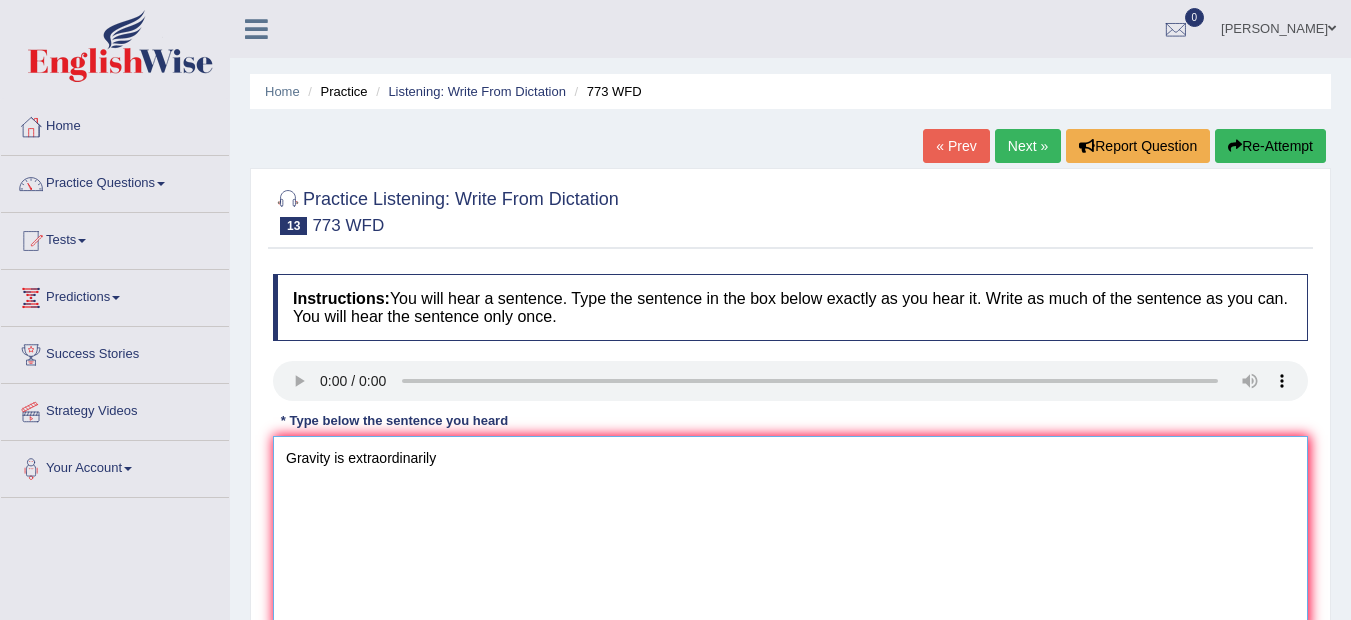 click on "Gravity is extraordinarily" at bounding box center [790, 533] 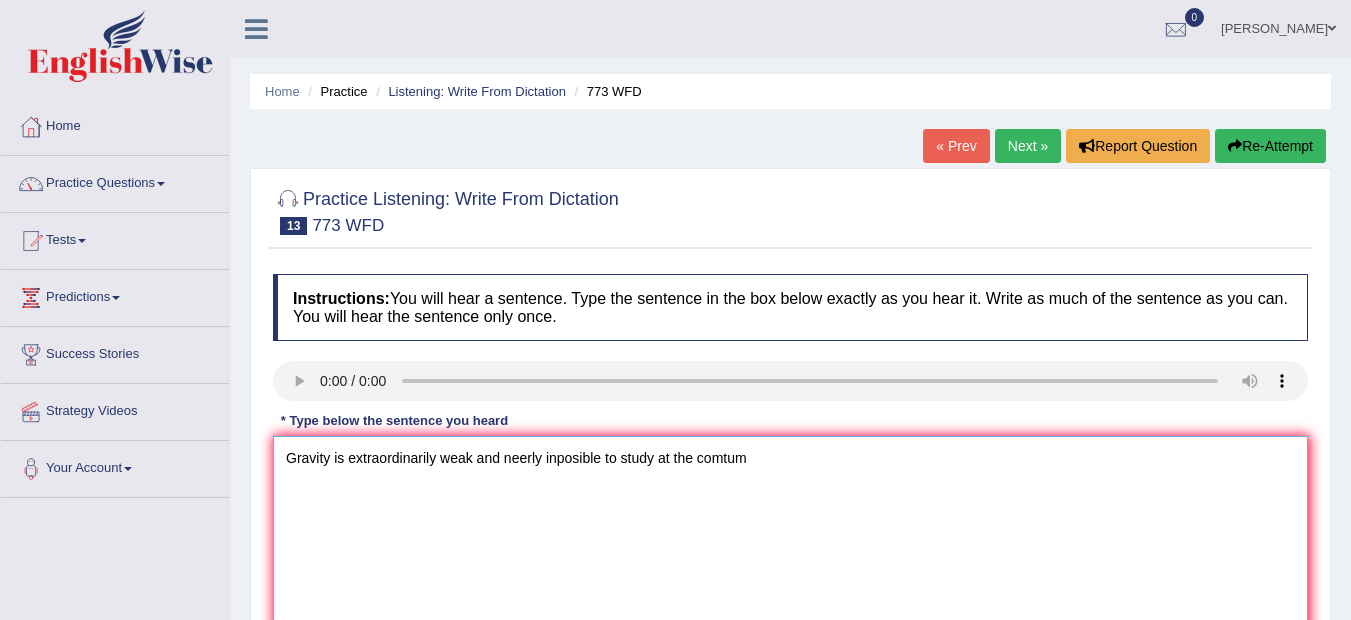 click on "Gravity is extraordinarily weak and neerly inposible to study at the comtum" at bounding box center [790, 533] 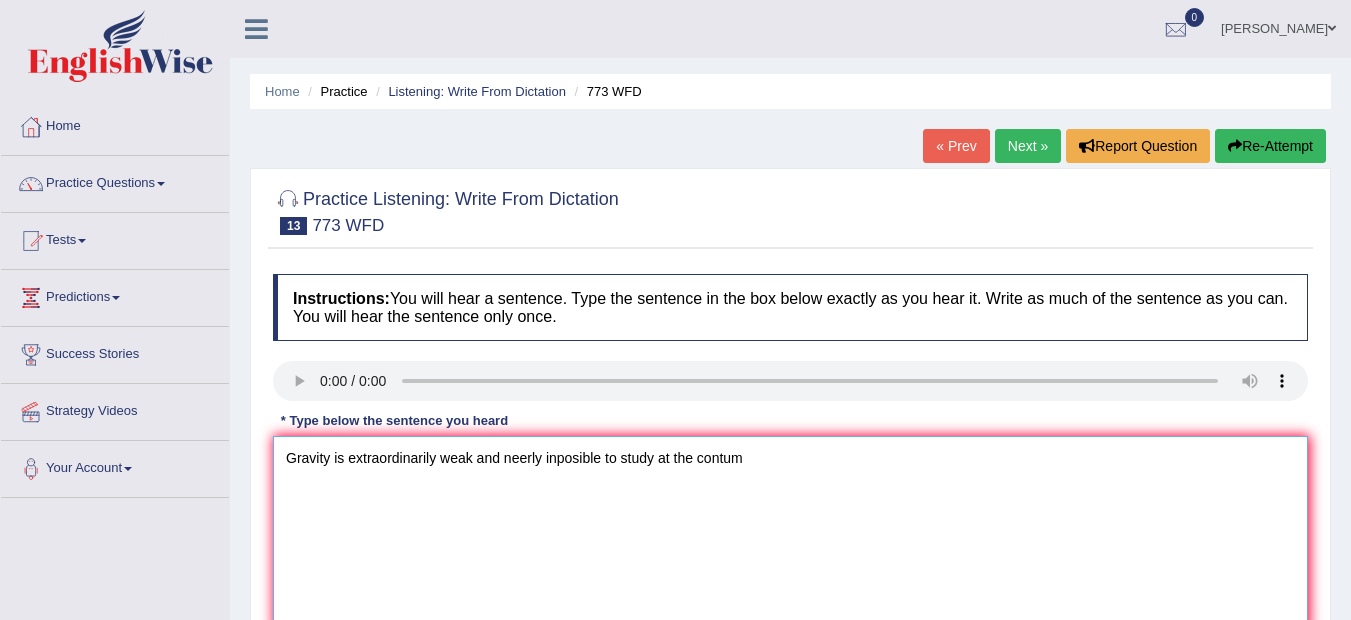 click on "Gravity is extraordinarily weak and neerly inposible to study at the contum" at bounding box center [790, 533] 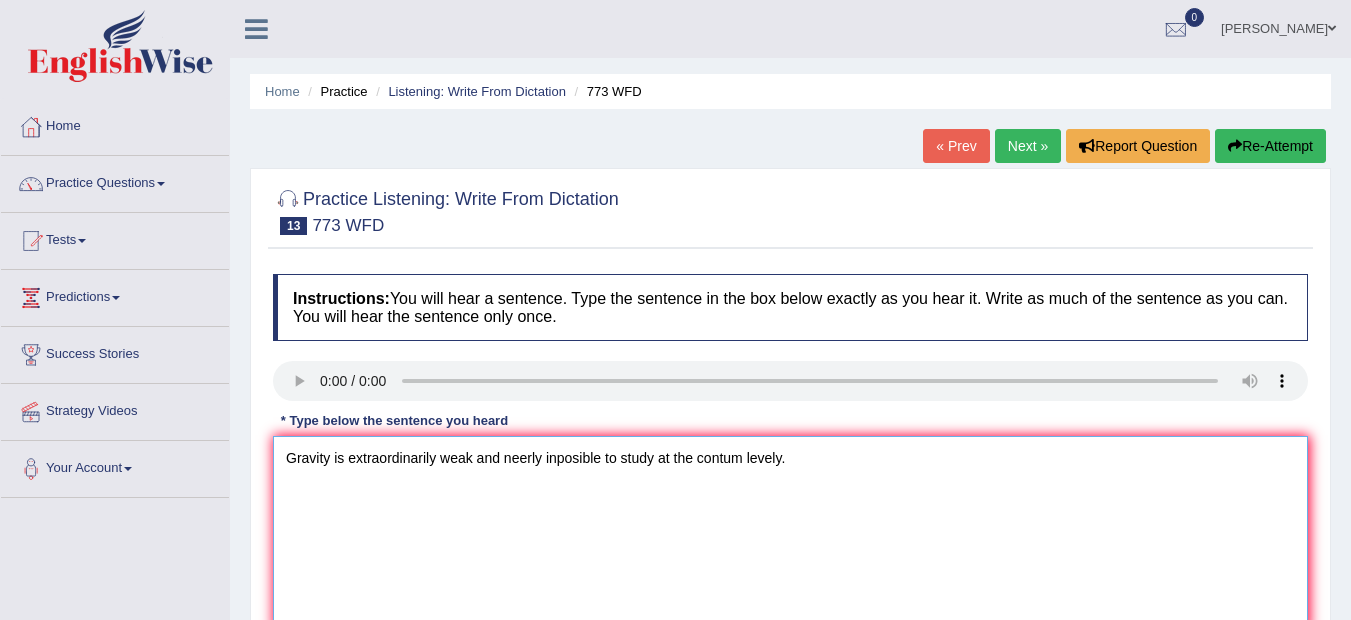 drag, startPoint x: 553, startPoint y: 459, endPoint x: 550, endPoint y: 473, distance: 14.3178215 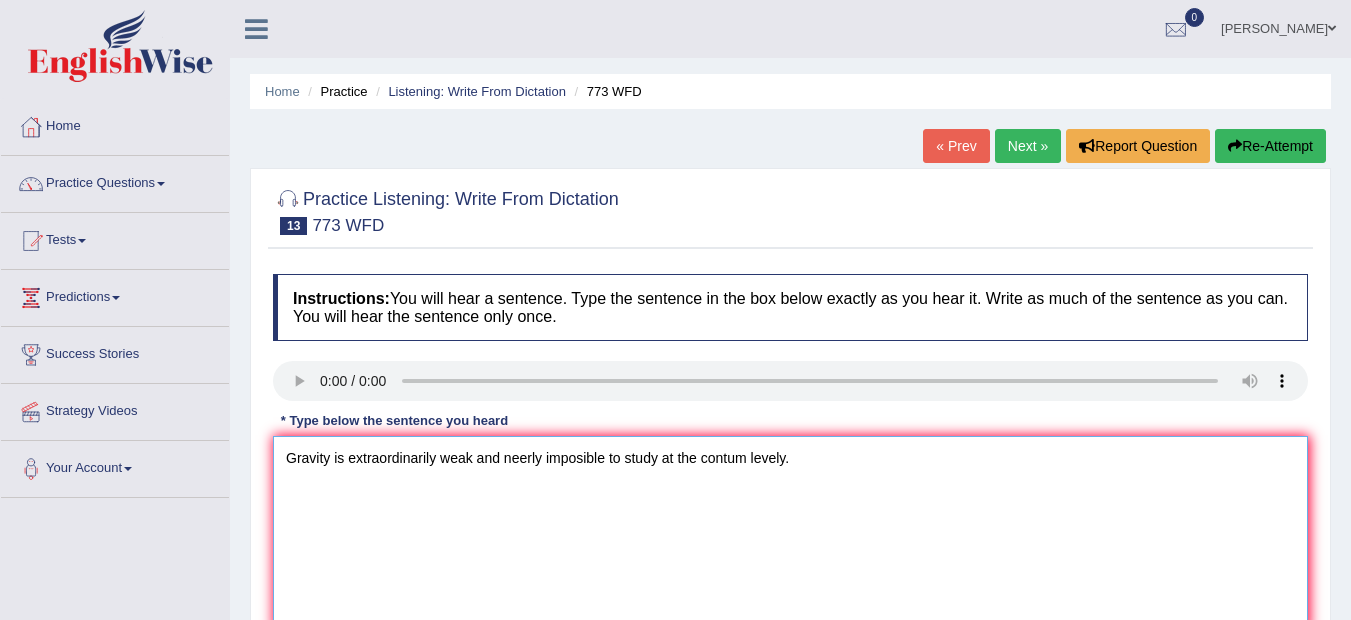 click on "Gravity is extraordinarily weak and neerly imposible to study at the contum levely." at bounding box center (790, 533) 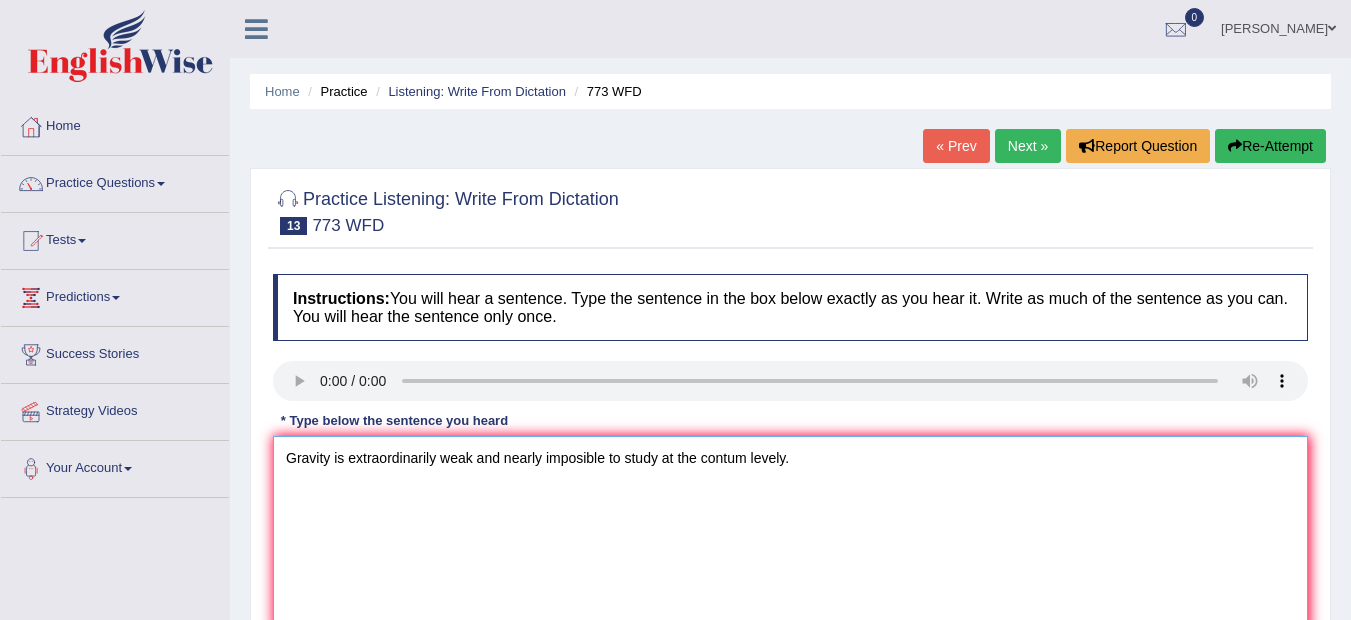 click on "Gravity is extraordinarily weak and nearly imposible to study at the contum levely." at bounding box center [790, 533] 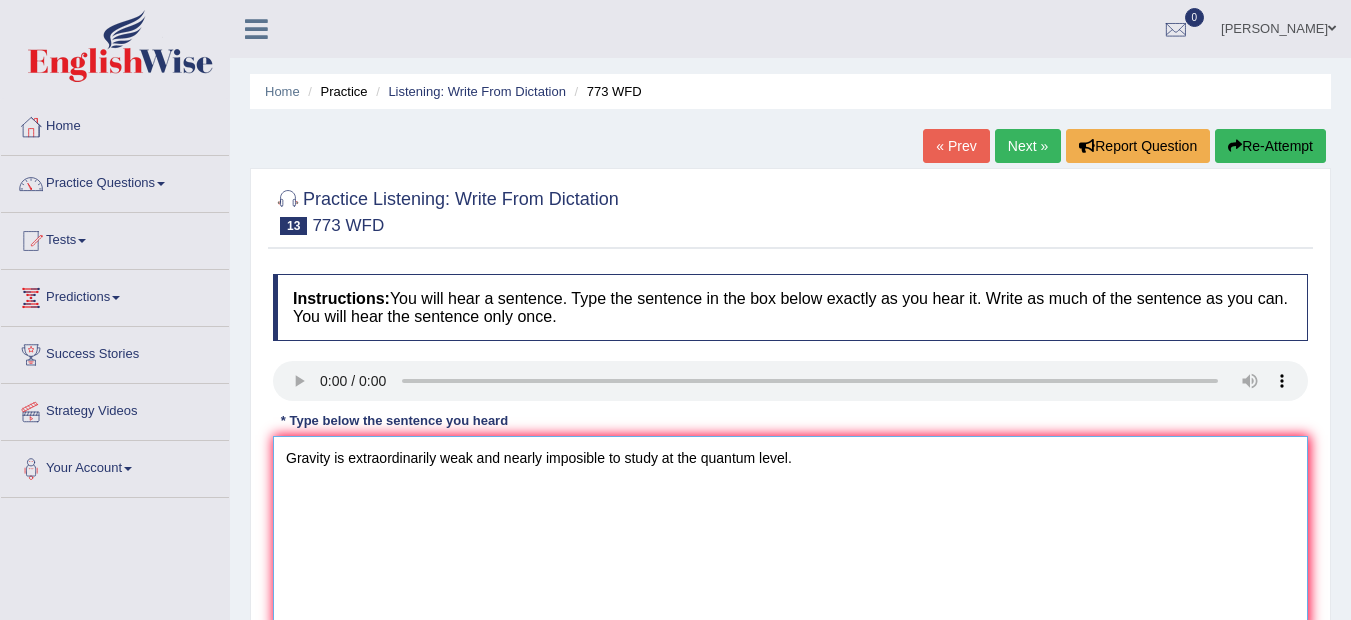 scroll, scrollTop: 430, scrollLeft: 0, axis: vertical 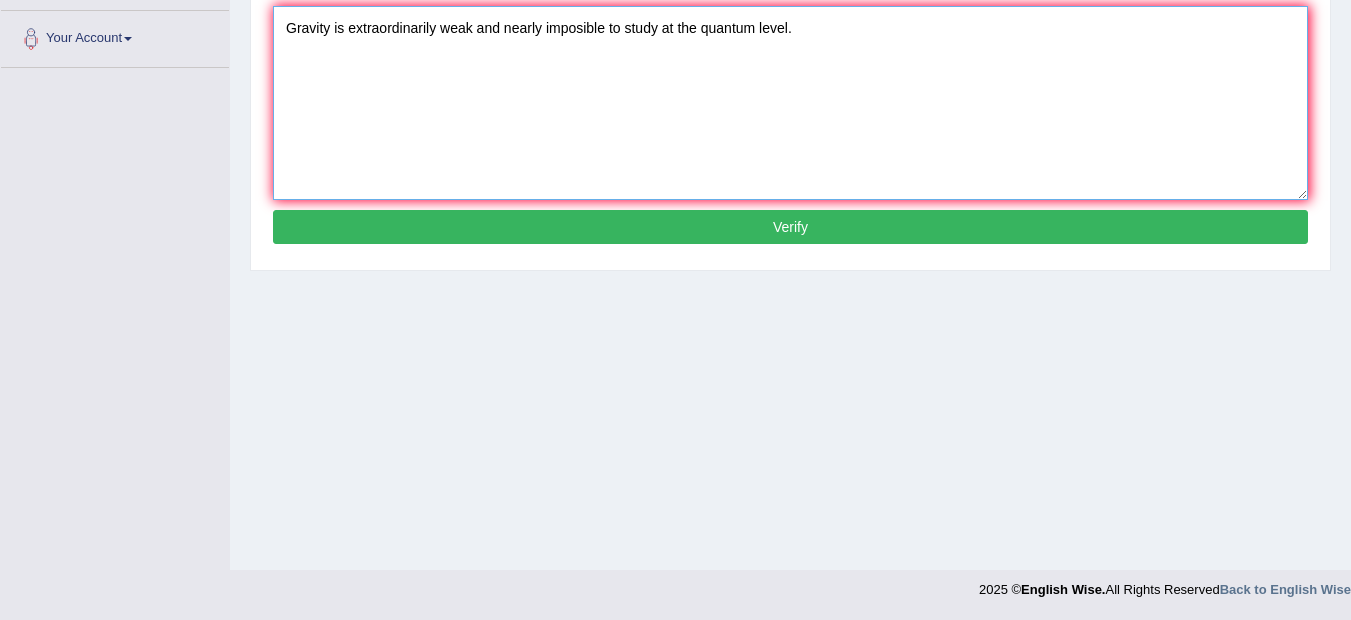 type on "Gravity is extraordinarily weak and nearly imposible to study at the quantum level." 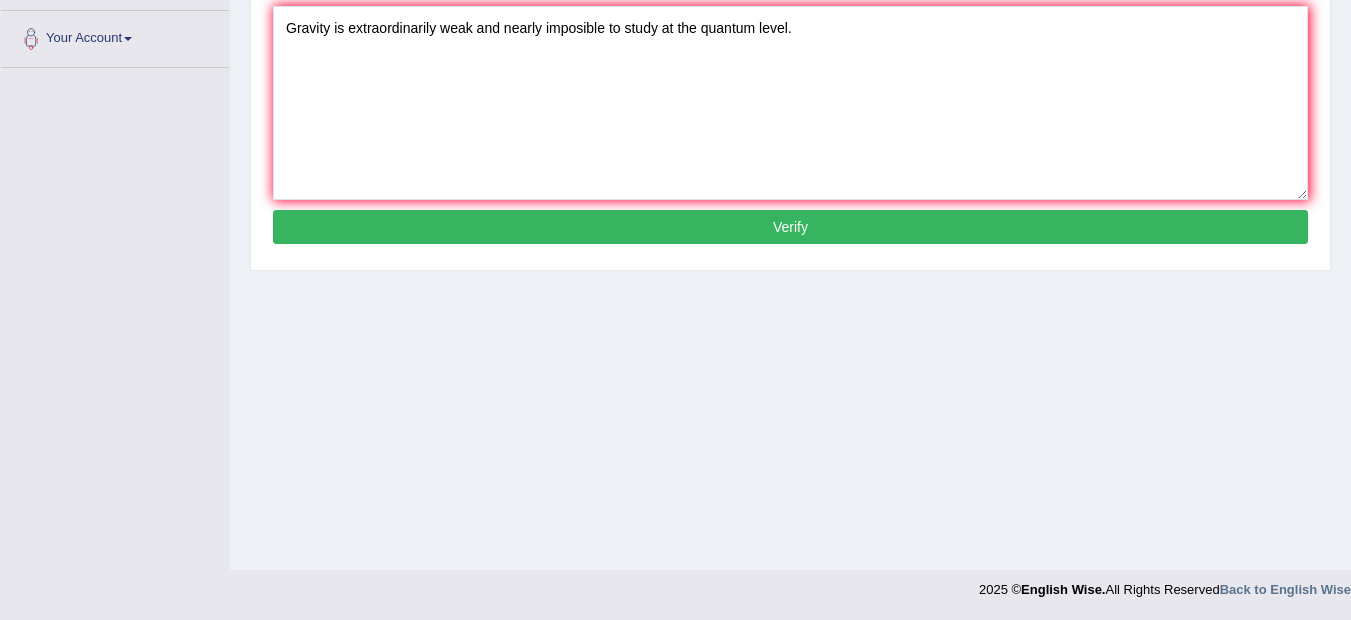 click on "Verify" at bounding box center [790, 227] 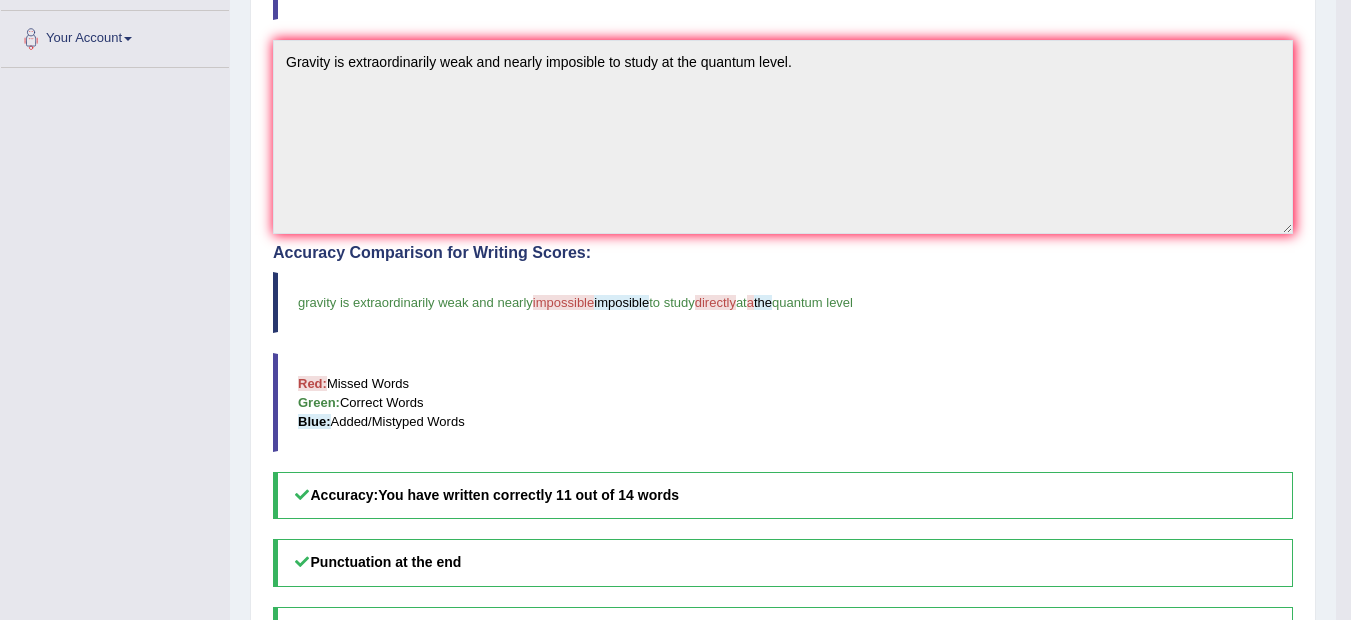 drag, startPoint x: 776, startPoint y: 232, endPoint x: 1244, endPoint y: 401, distance: 497.57913 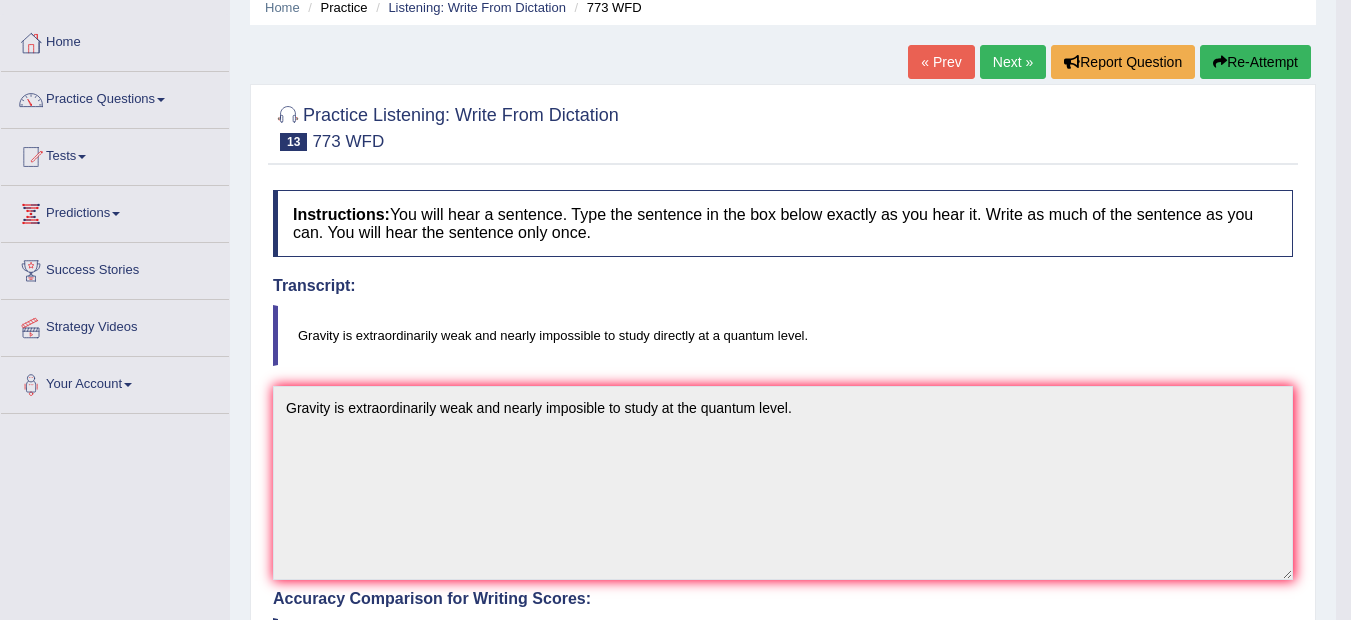 scroll, scrollTop: 70, scrollLeft: 0, axis: vertical 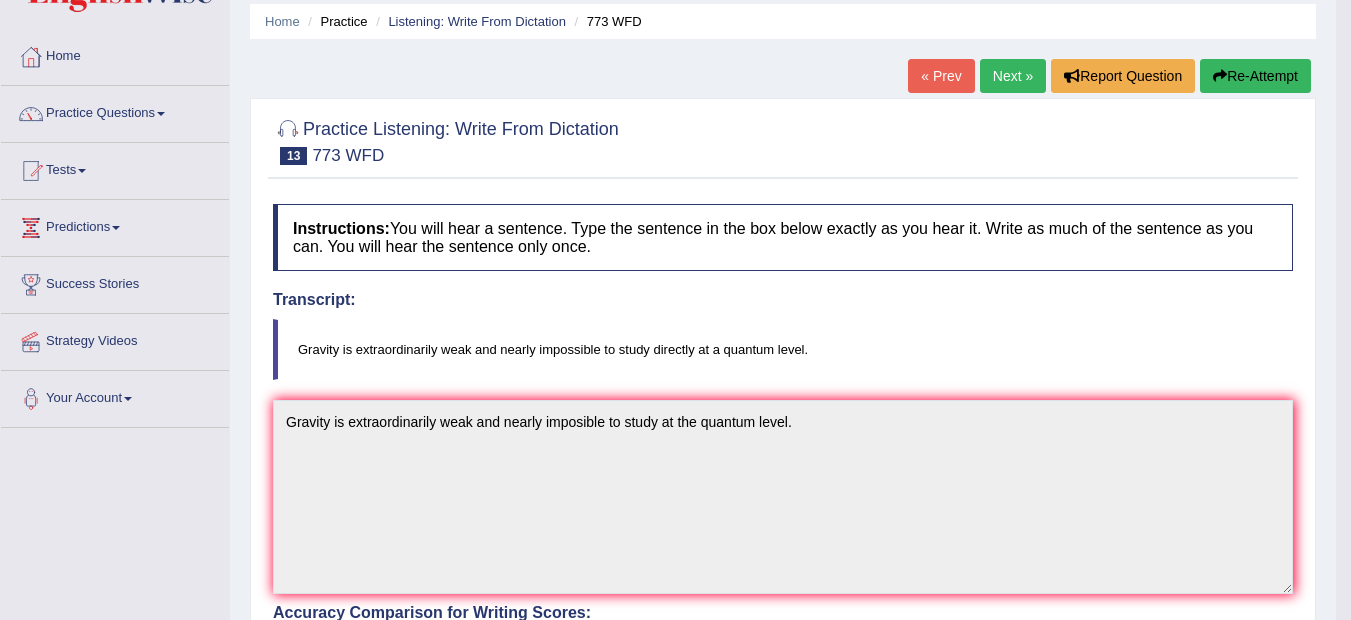 click on "Re-Attempt" at bounding box center [1255, 76] 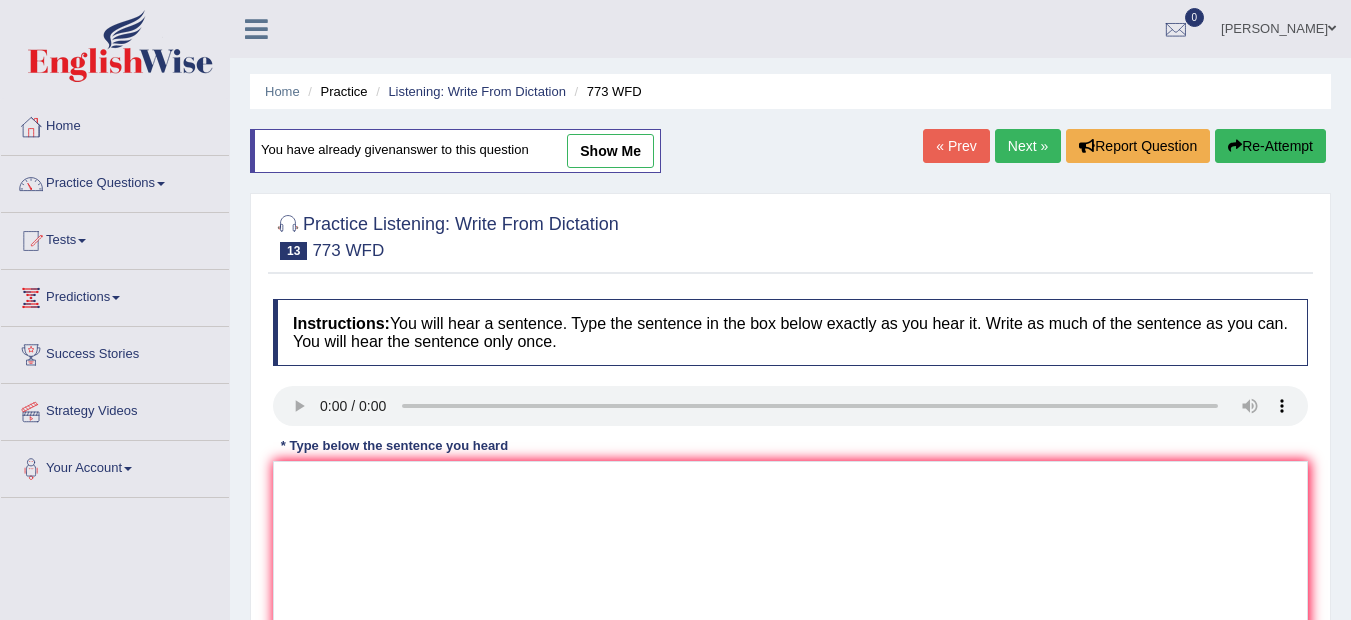 scroll, scrollTop: 70, scrollLeft: 0, axis: vertical 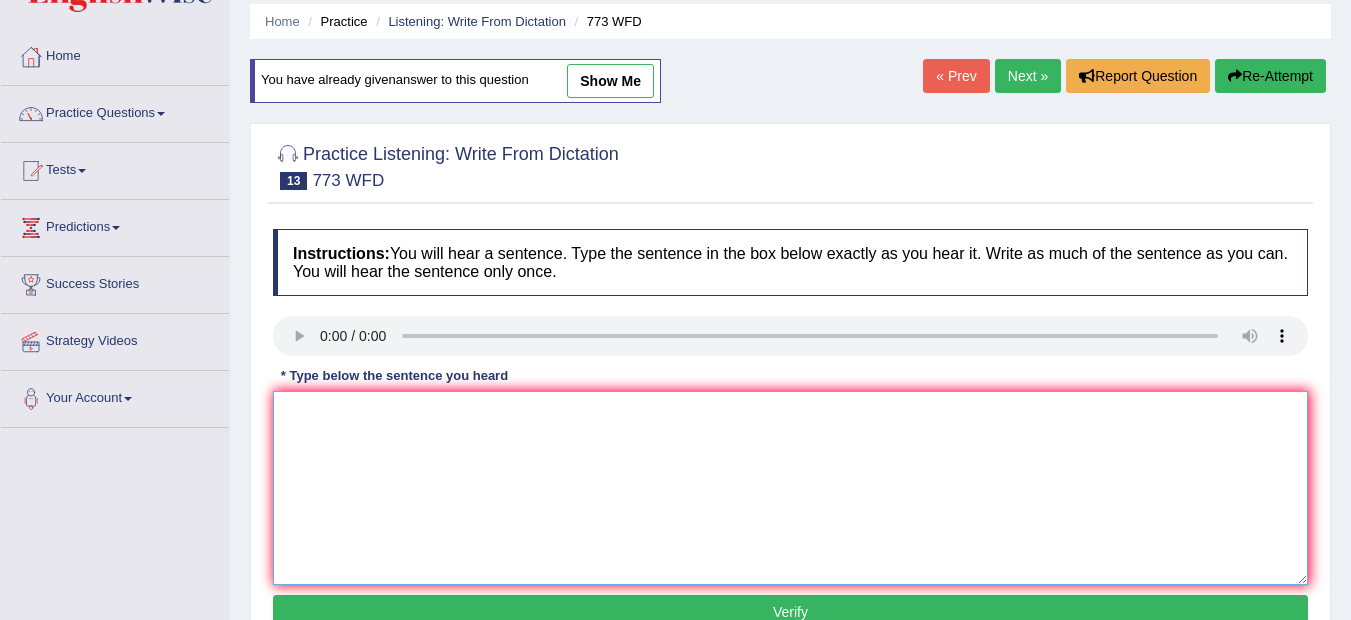 click at bounding box center [790, 488] 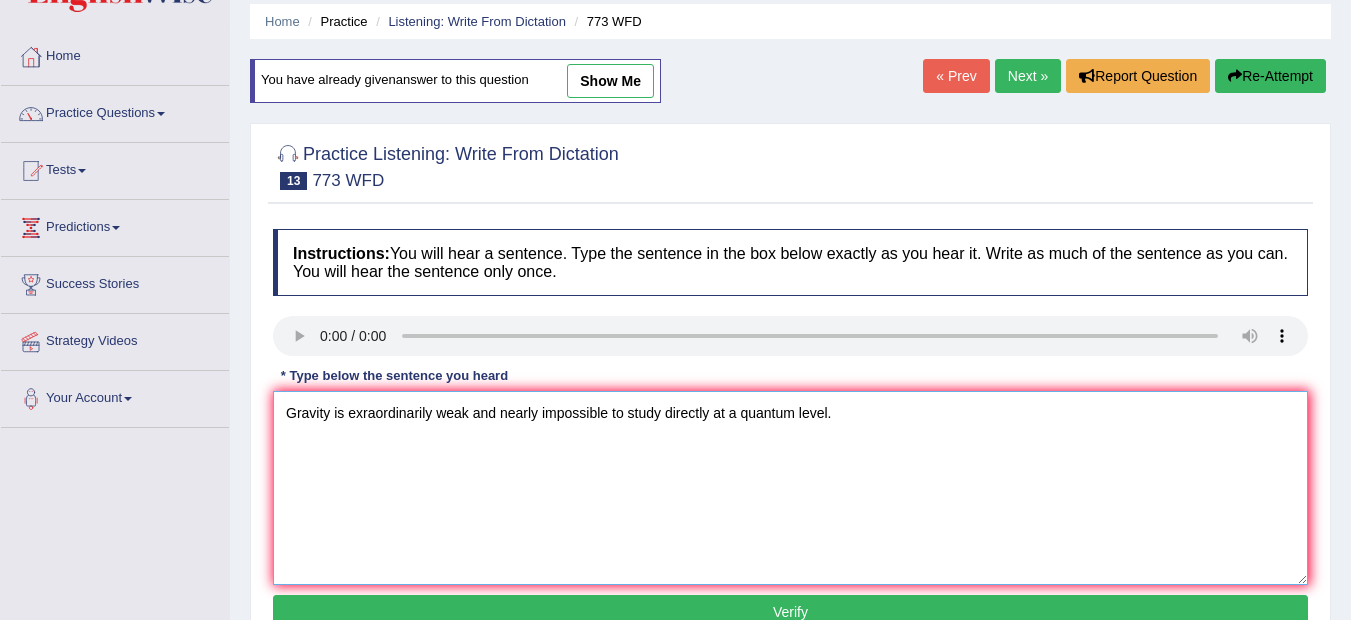 type on "Gravity is exraordinarily weak and nearly impossible to study directly at a quantum level." 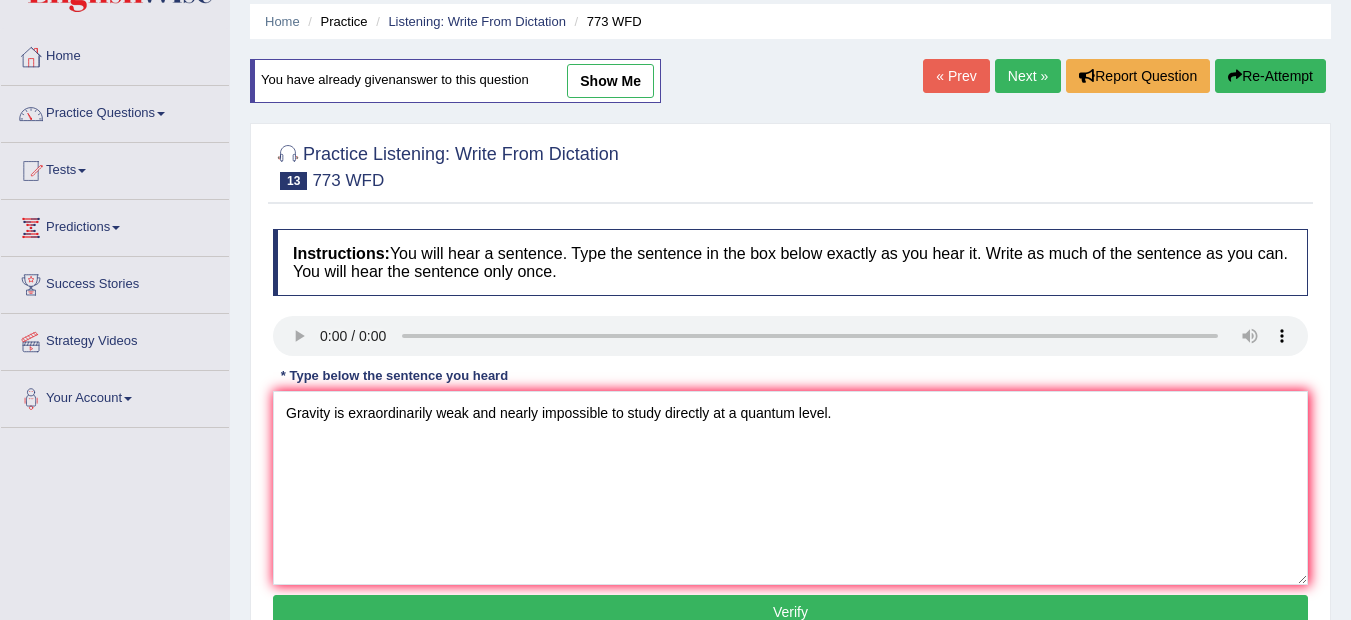 click on "Verify" at bounding box center (790, 612) 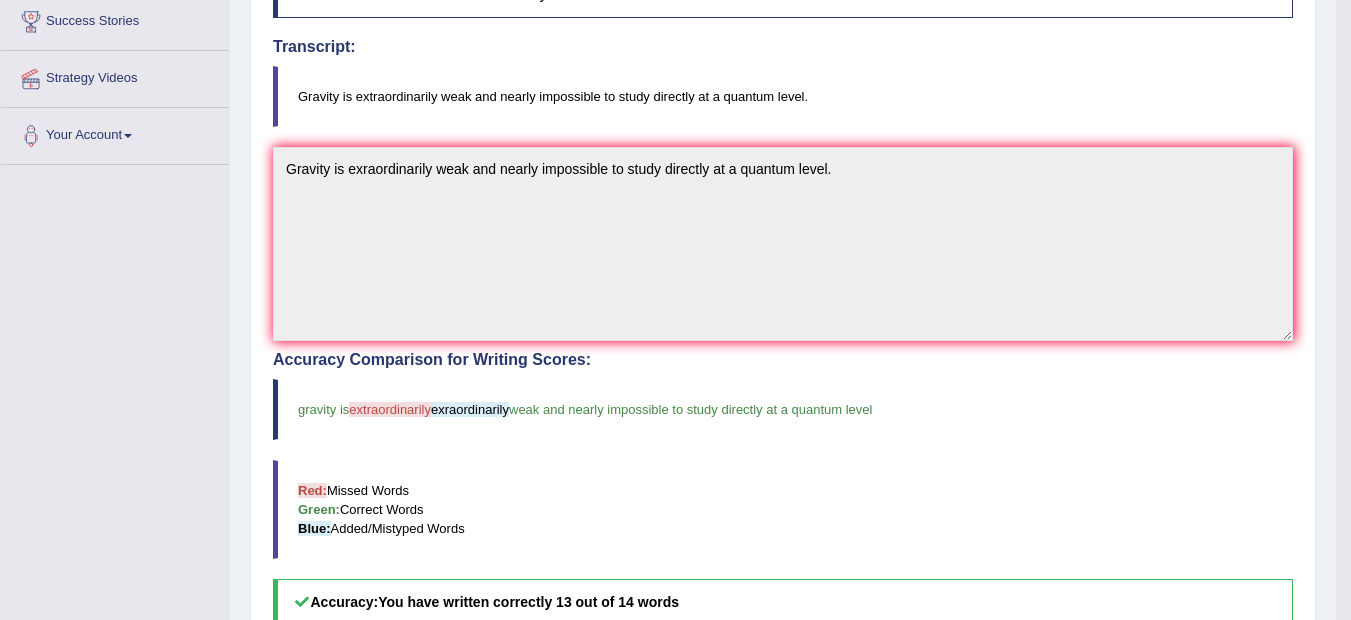 scroll, scrollTop: 350, scrollLeft: 0, axis: vertical 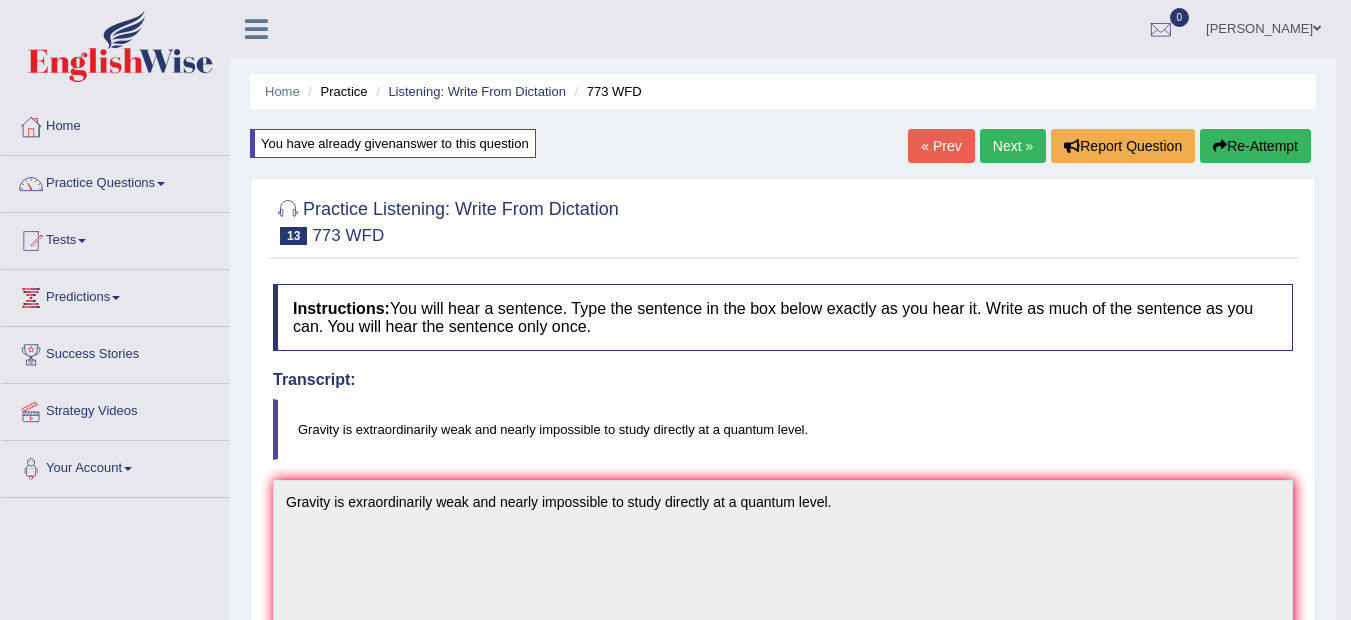 click at bounding box center (1220, 146) 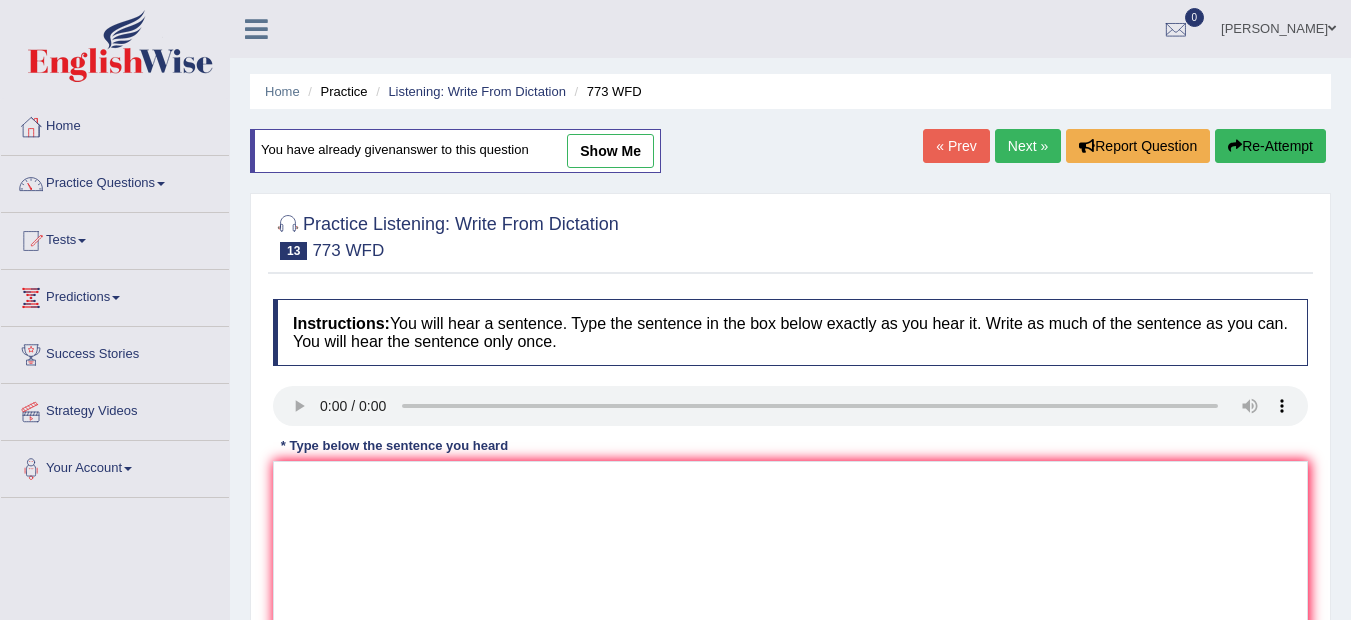 scroll, scrollTop: 0, scrollLeft: 0, axis: both 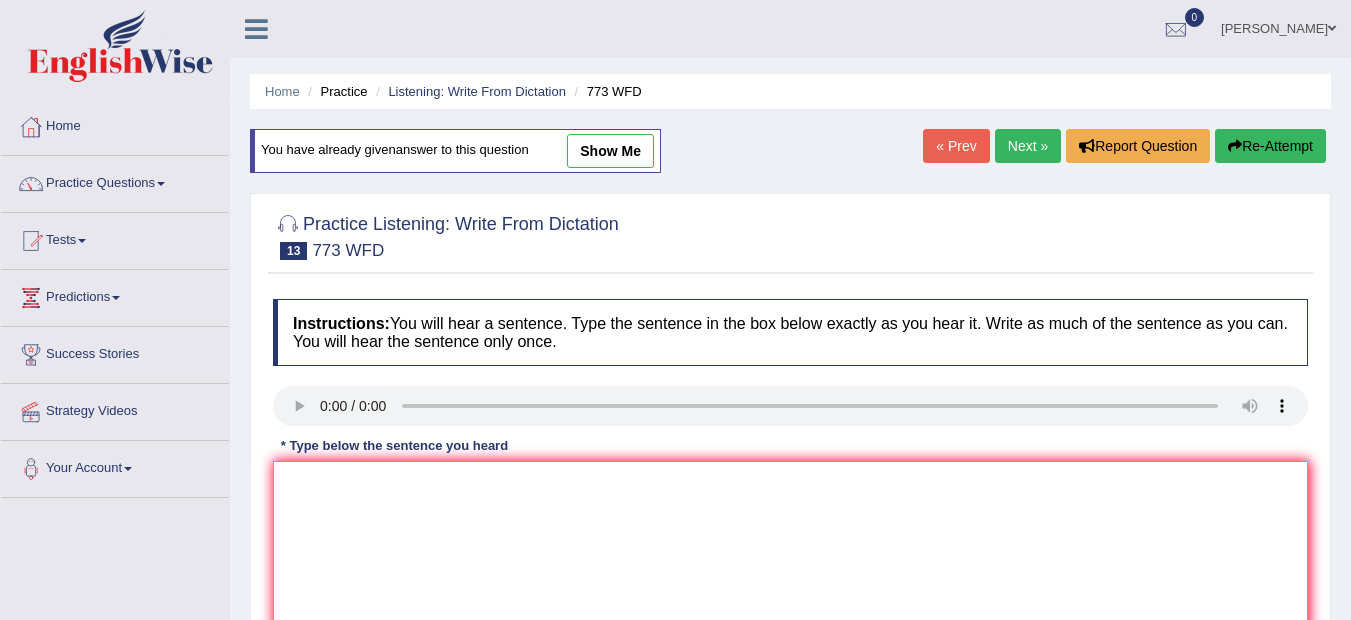 click at bounding box center (790, 558) 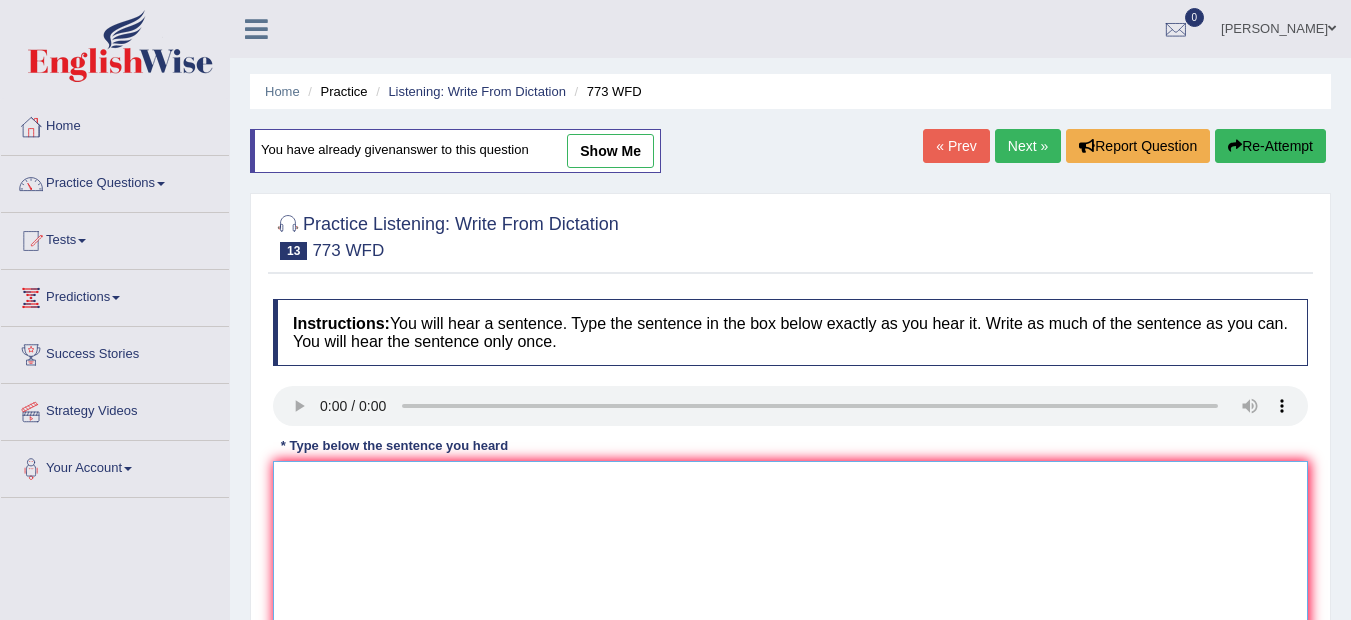 paste on "Gravity is exraordinarily weak and nearly impossible to study directly at a quantum level." 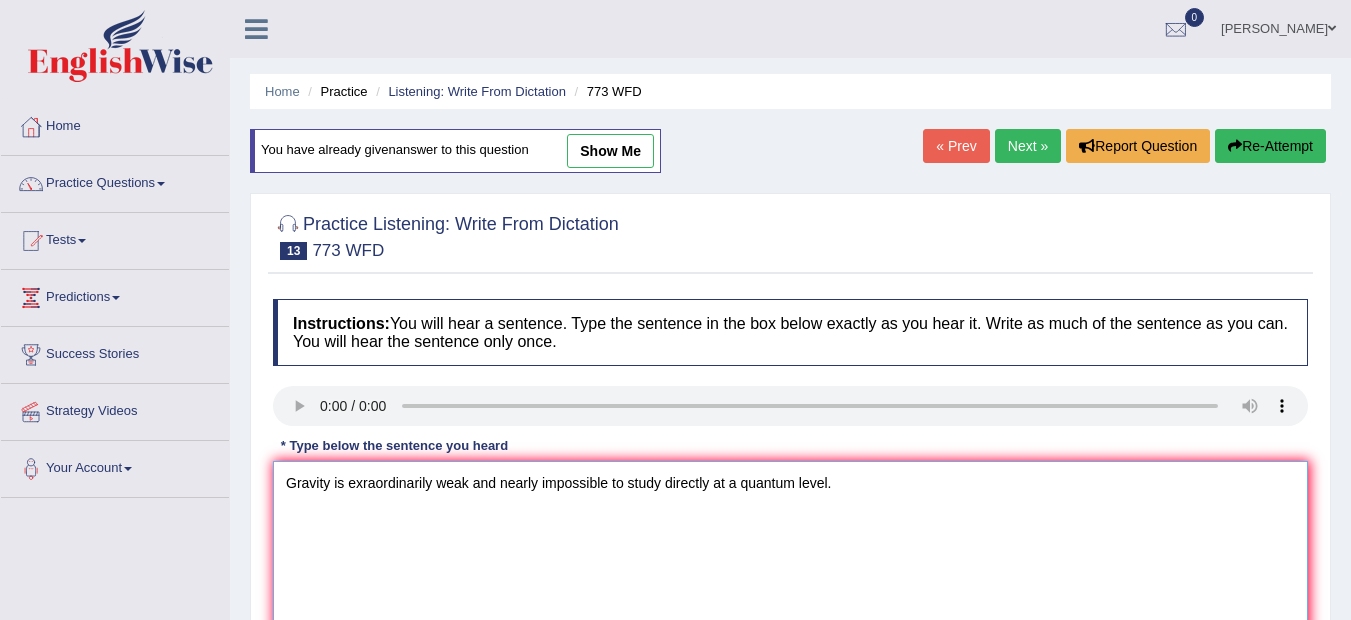 click on "Gravity is exraordinarily weak and nearly impossible to study directly at a quantum level." at bounding box center [790, 558] 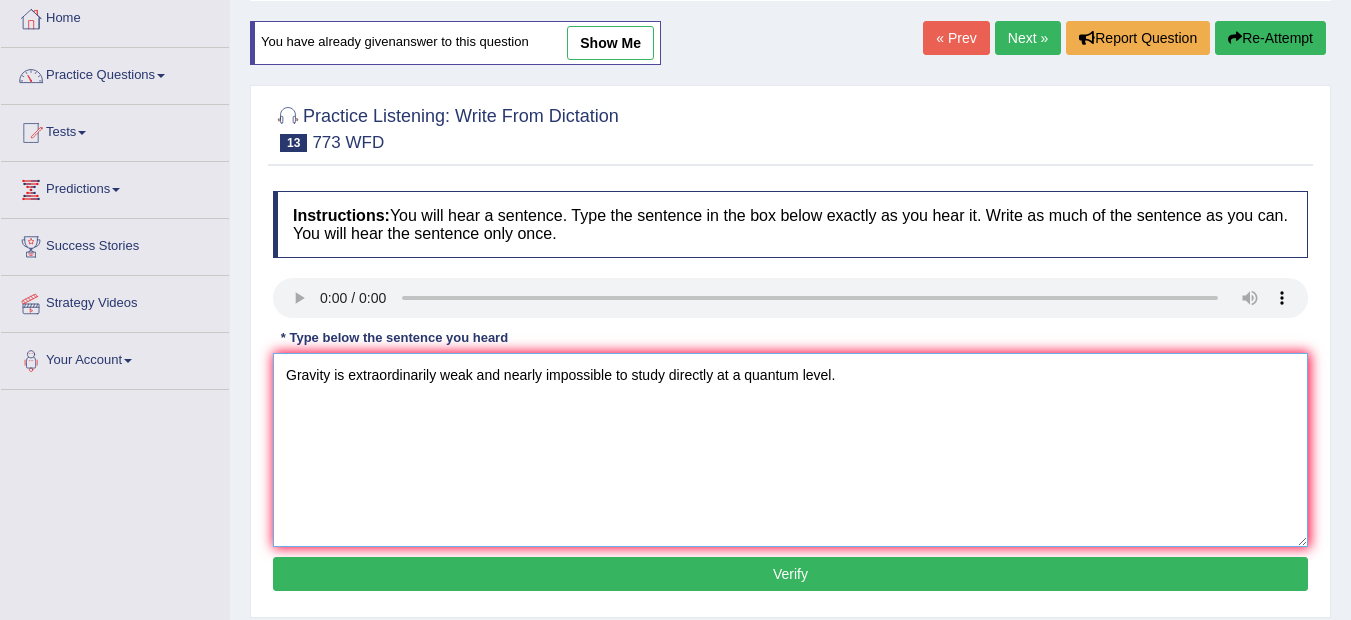scroll, scrollTop: 120, scrollLeft: 0, axis: vertical 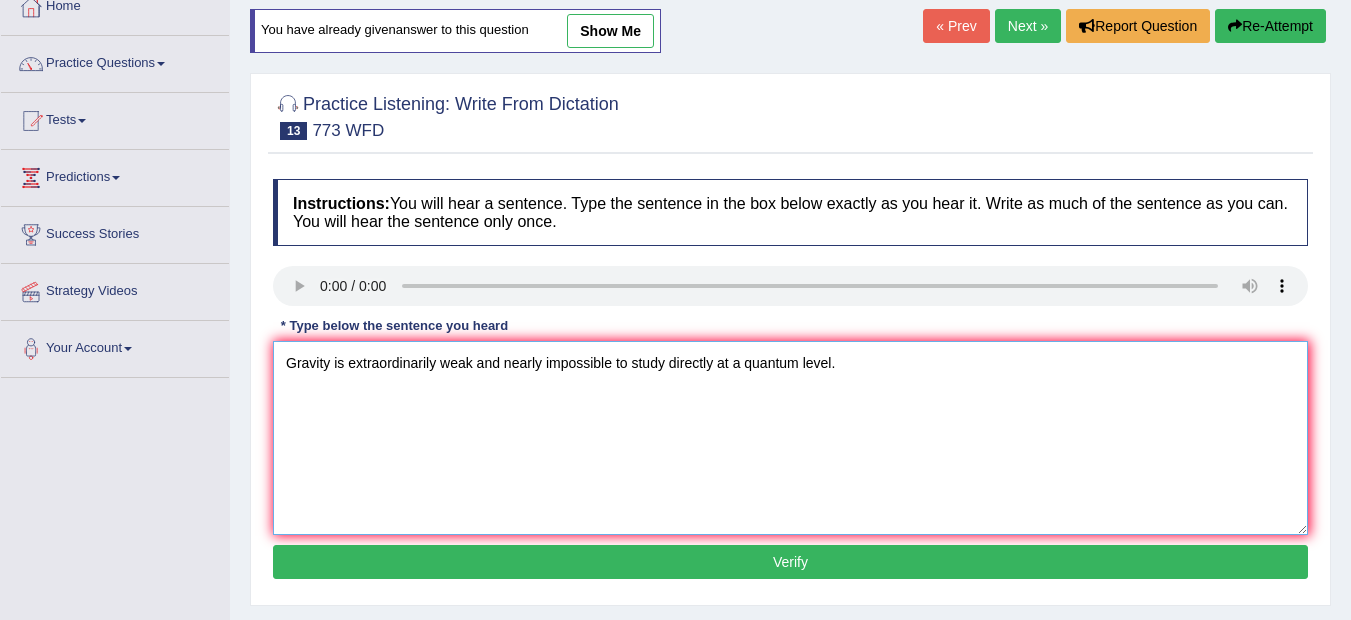 type on "Gravity is extraordinarily weak and nearly impossible to study directly at a quantum level." 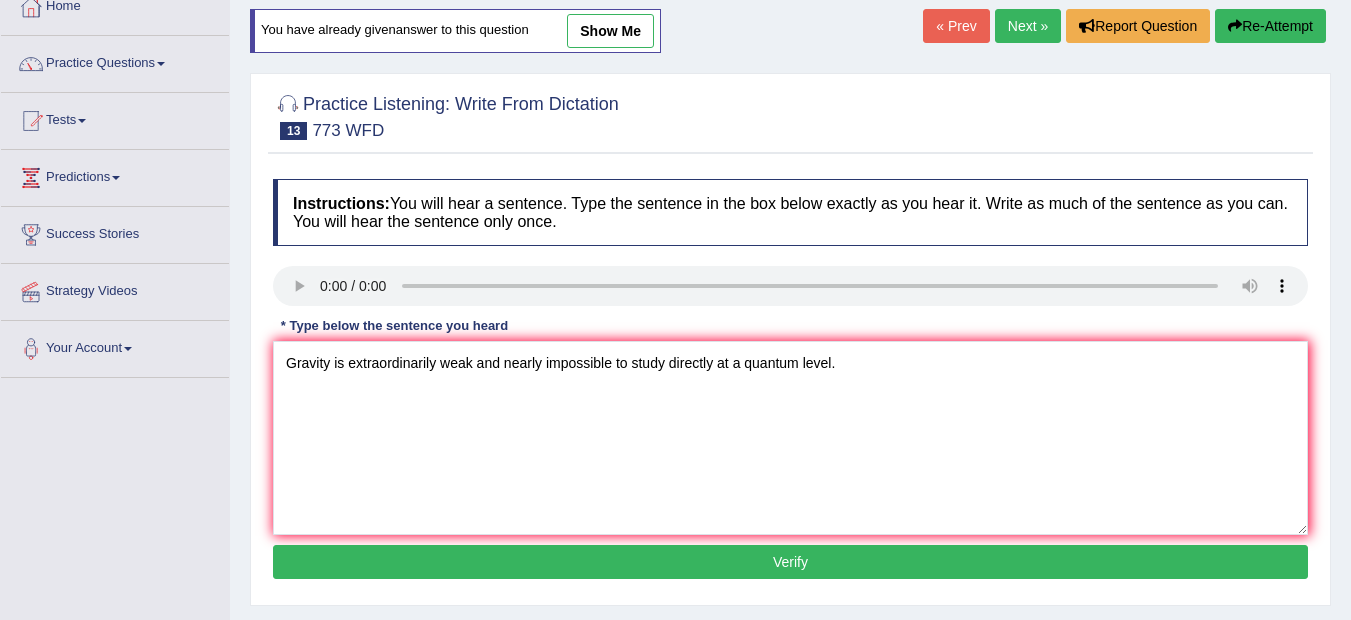 click on "Verify" at bounding box center (790, 562) 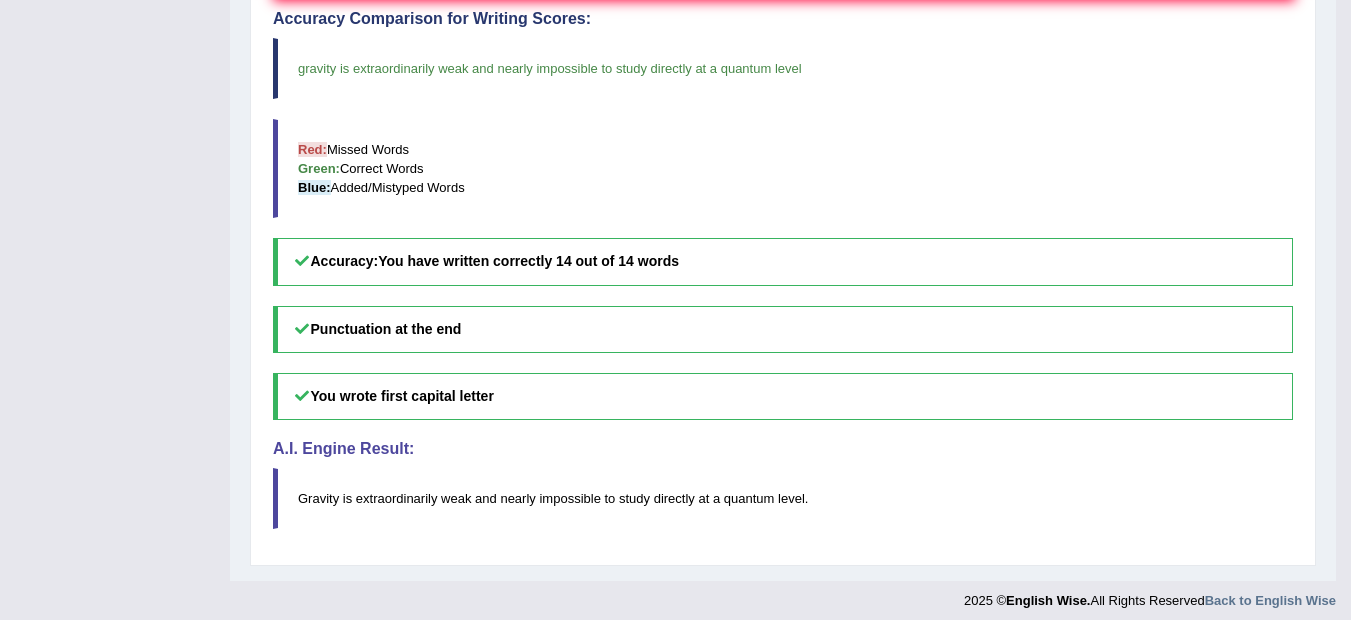 scroll, scrollTop: 680, scrollLeft: 0, axis: vertical 